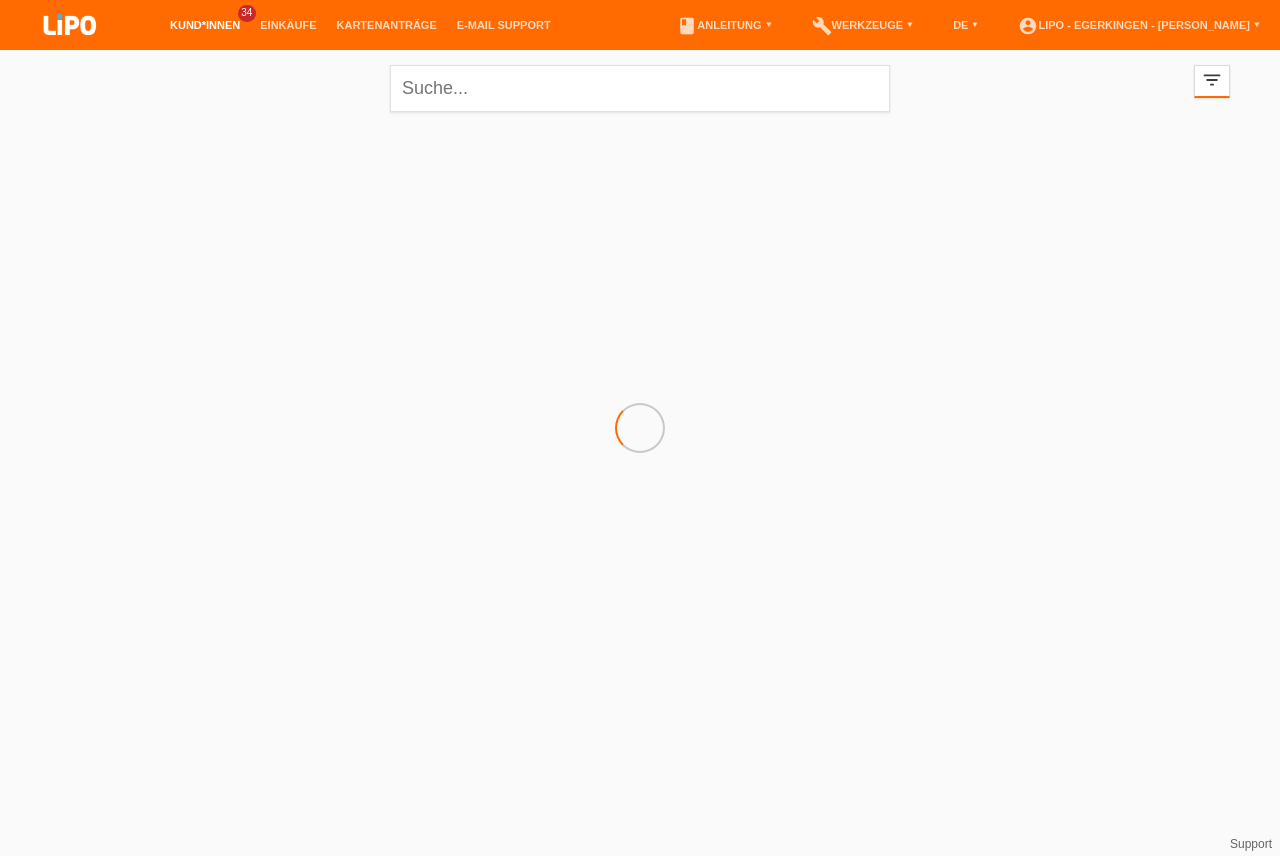scroll, scrollTop: 0, scrollLeft: 0, axis: both 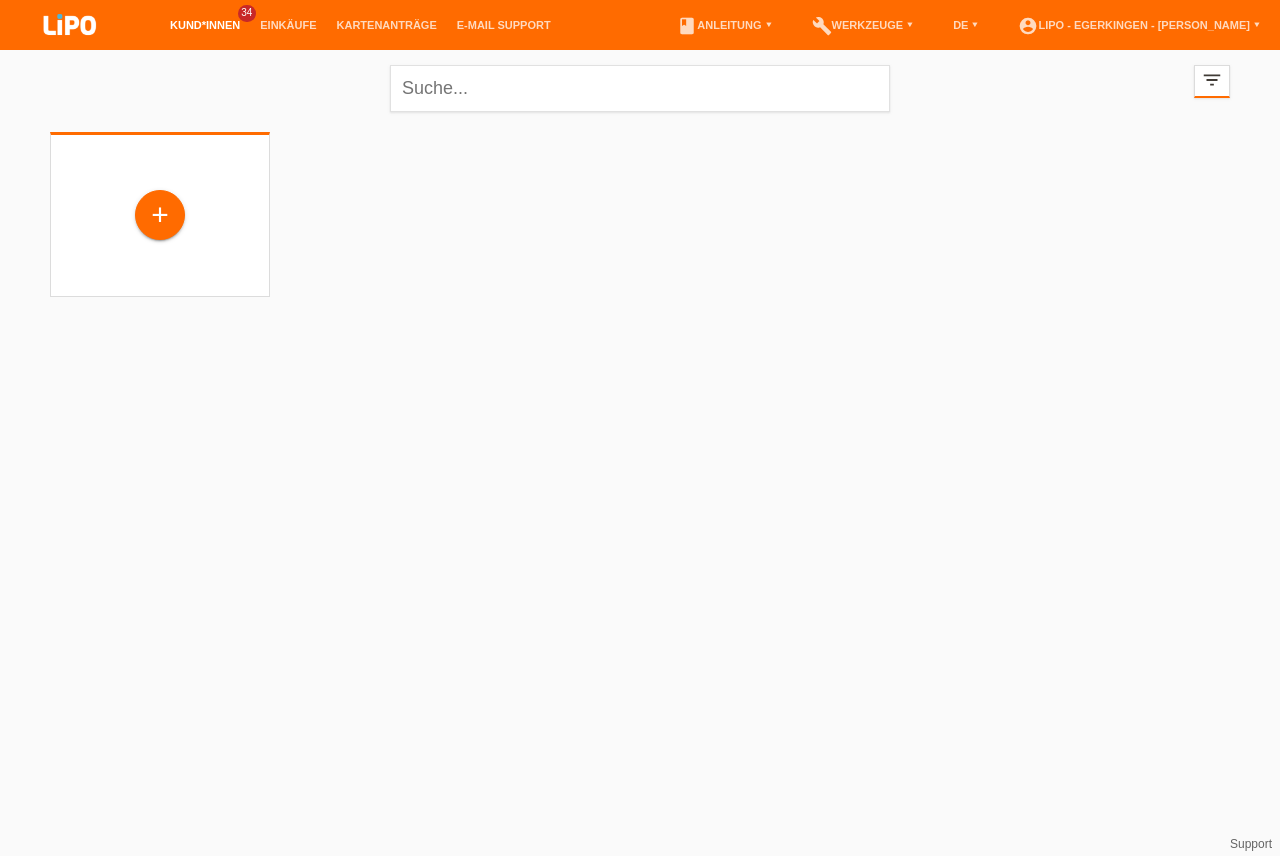 click on "+" at bounding box center (160, 215) 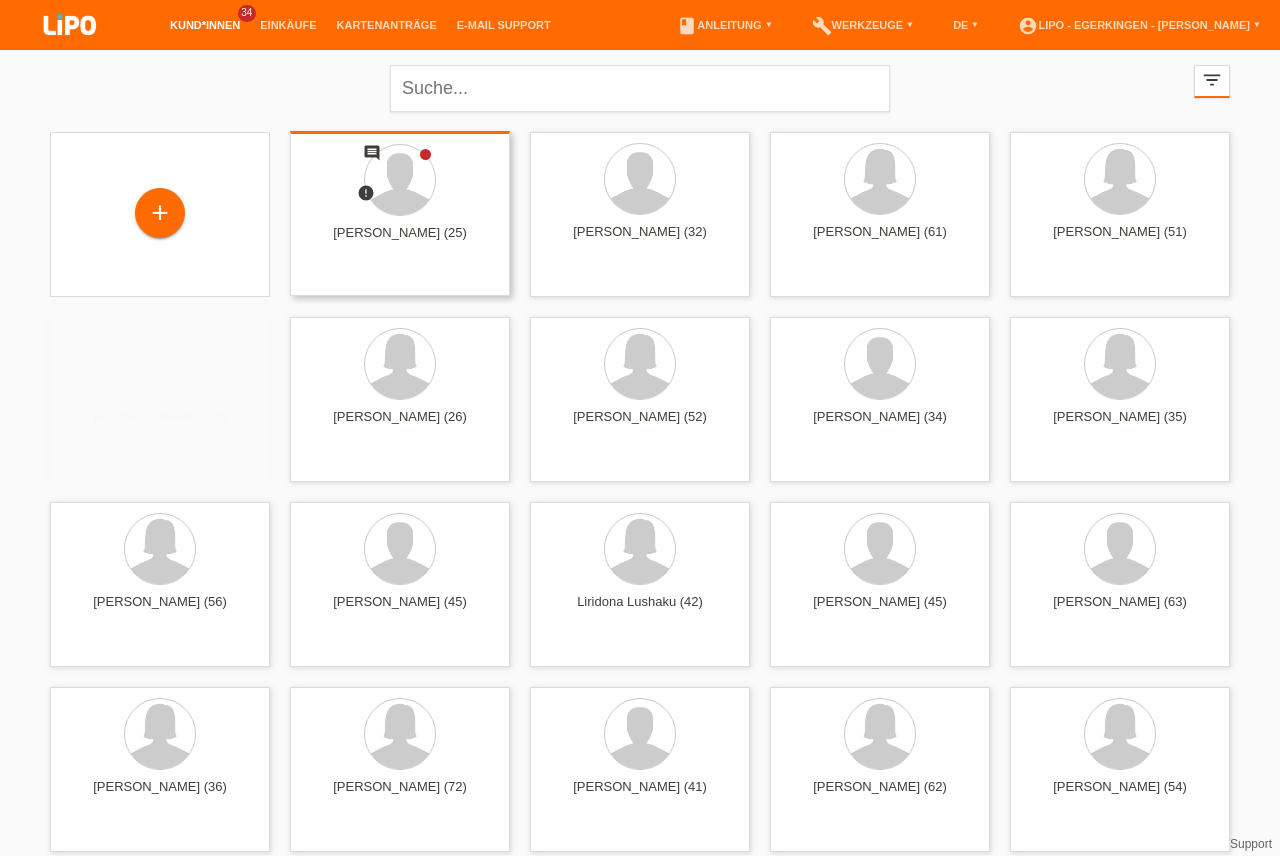 click on "+" at bounding box center (160, 213) 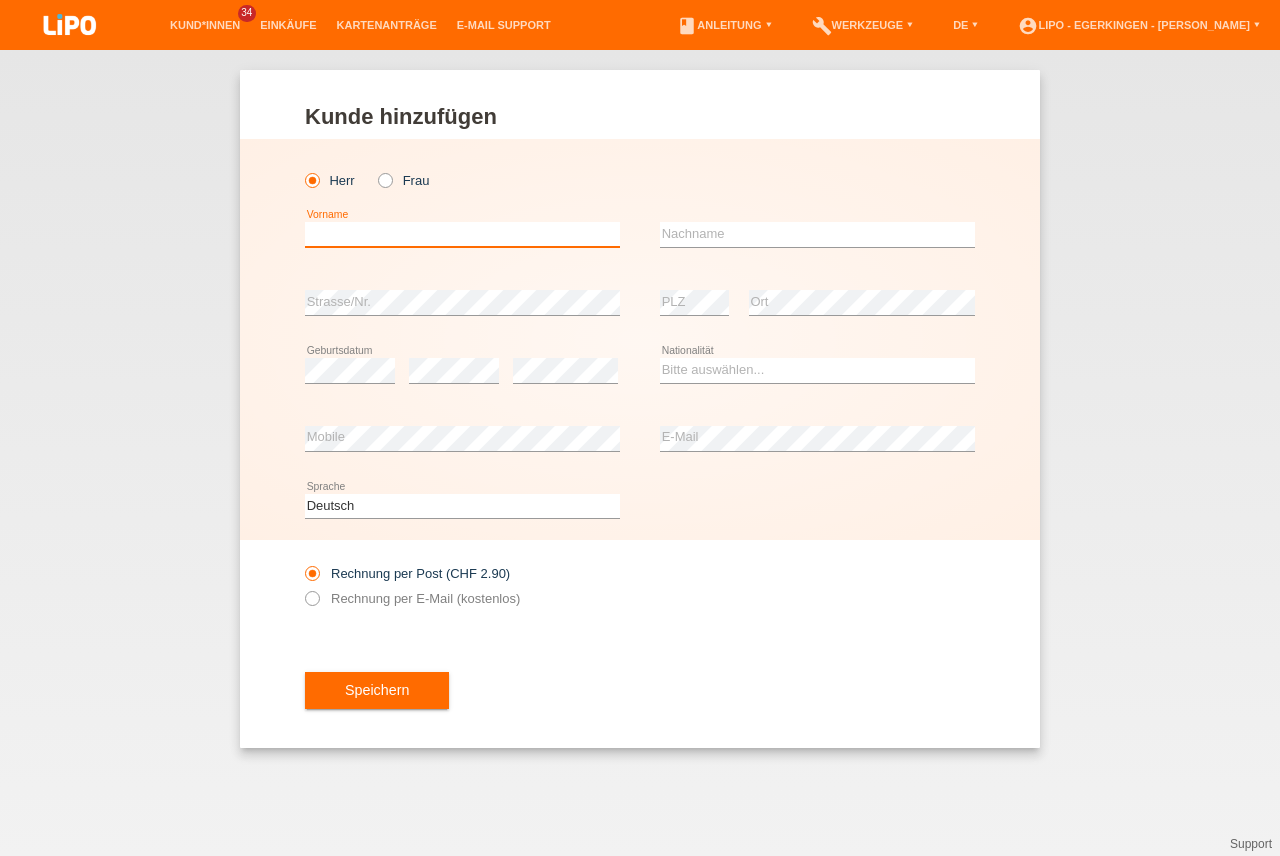 click at bounding box center [462, 234] 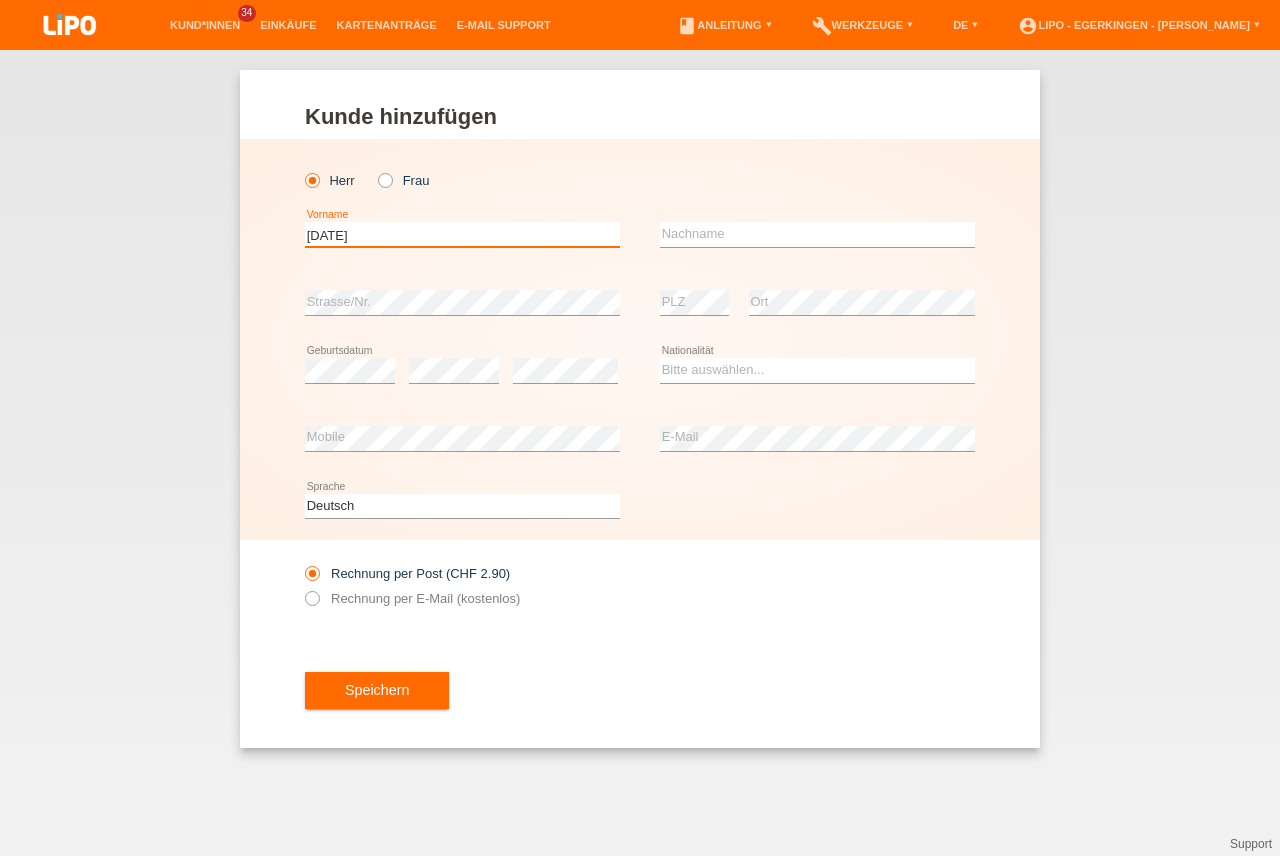 type on "[DATE]" 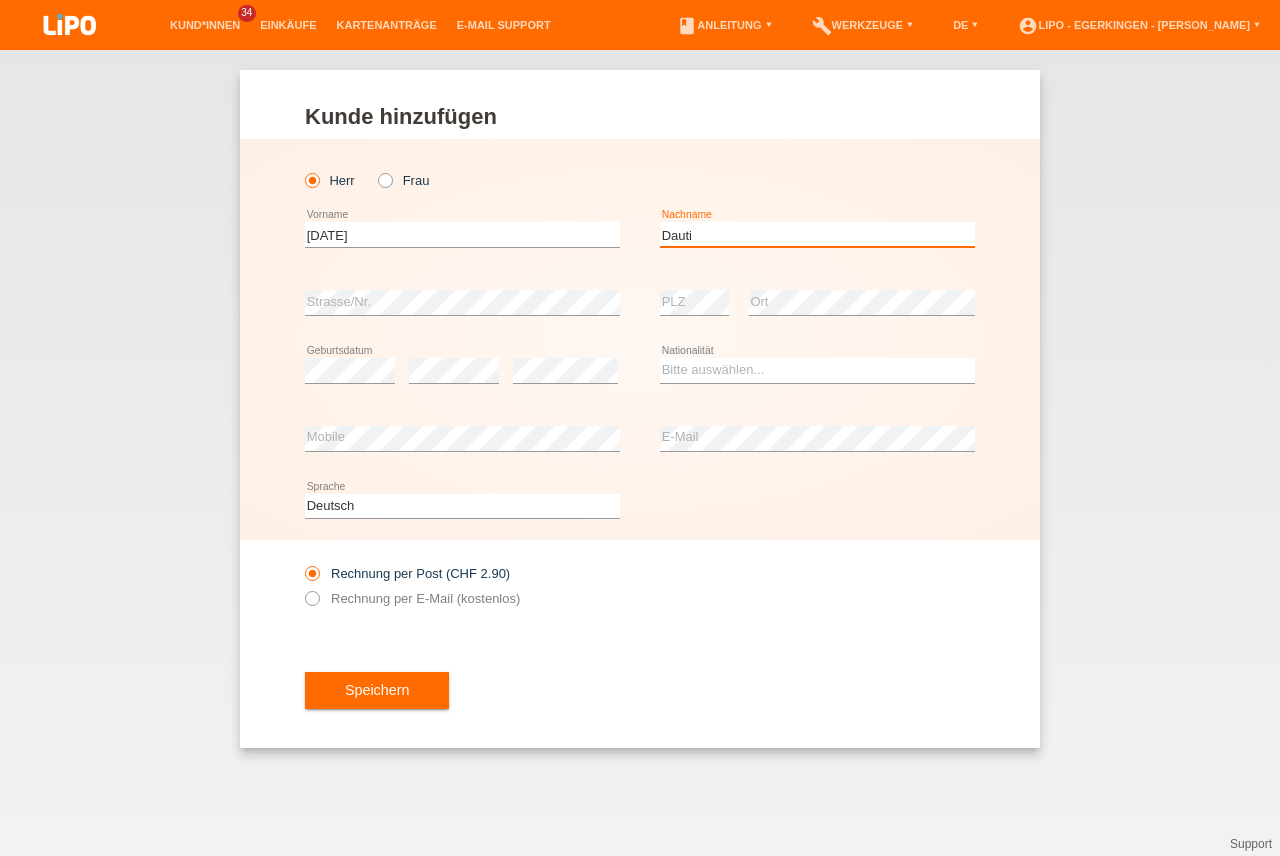 type on "[PERSON_NAME]" 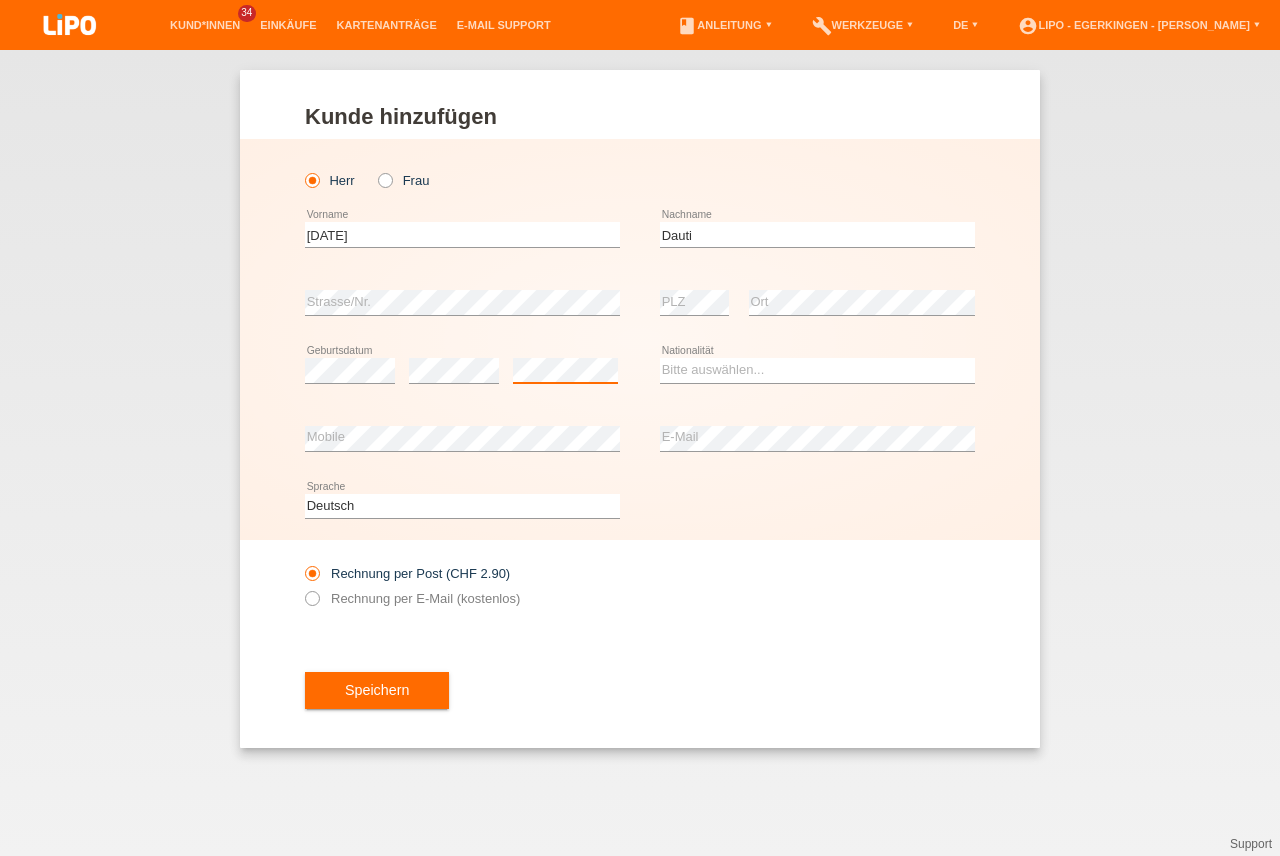 scroll, scrollTop: 0, scrollLeft: 0, axis: both 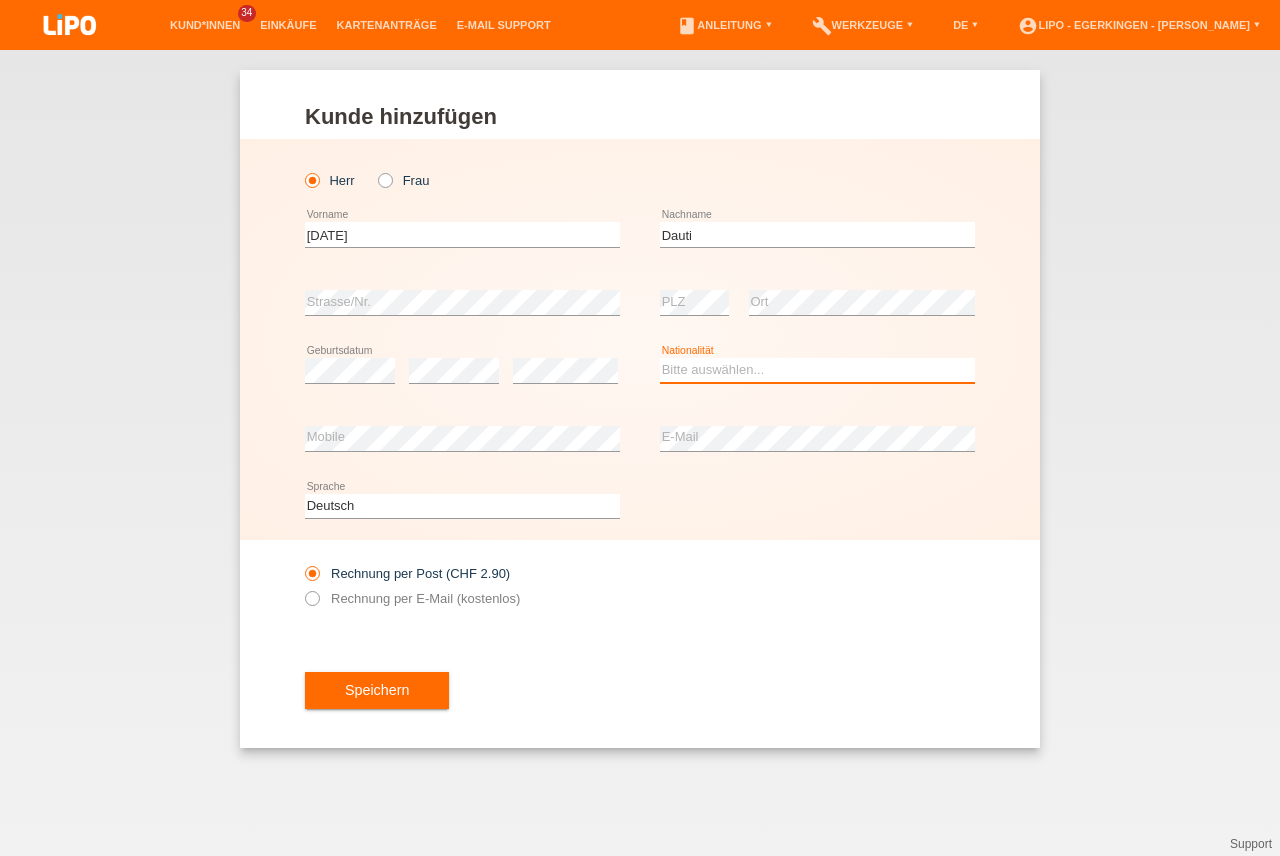 click on "Bitte auswählen...
Schweiz
Deutschland
Liechtenstein
Österreich
------------
Afghanistan
Ägypten
Åland
Albanien
Algerien" at bounding box center (817, 370) 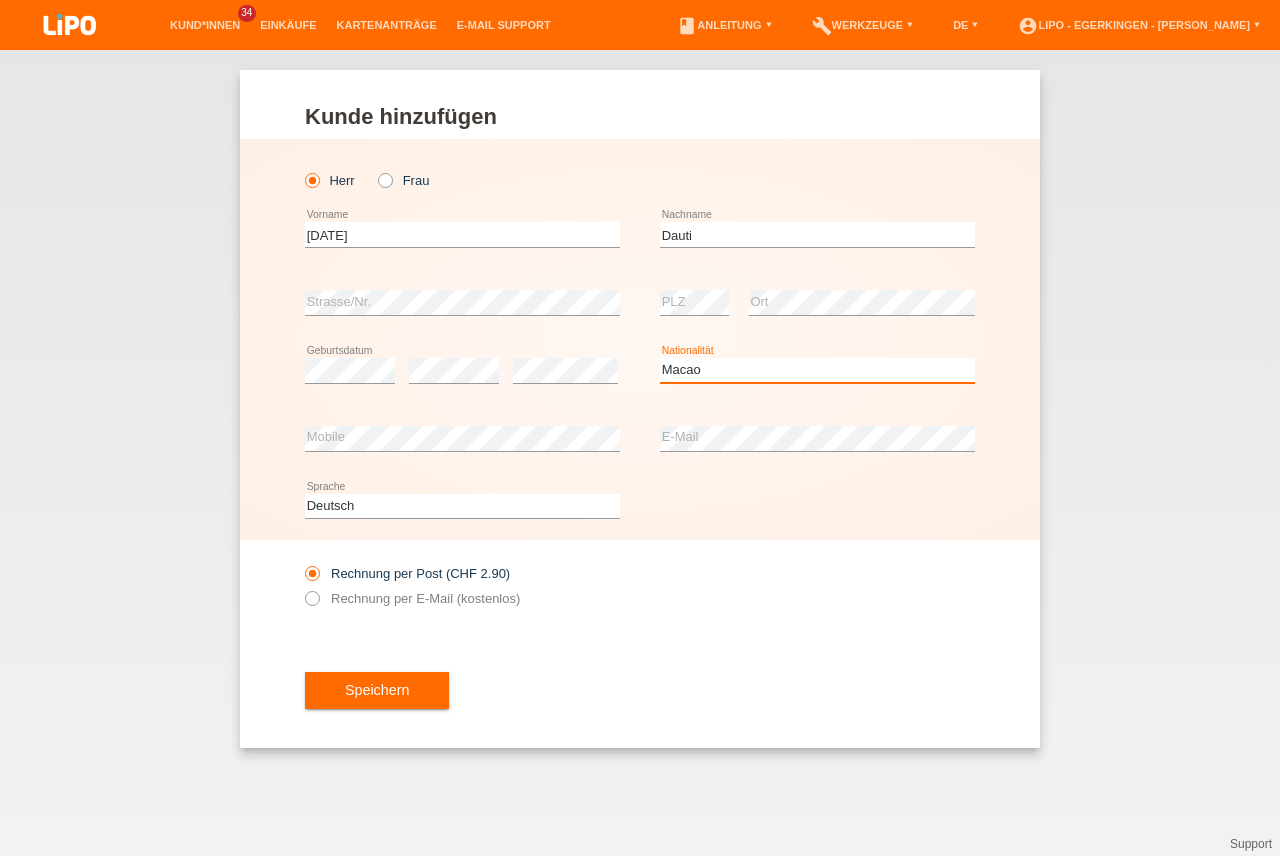 scroll, scrollTop: 0, scrollLeft: 0, axis: both 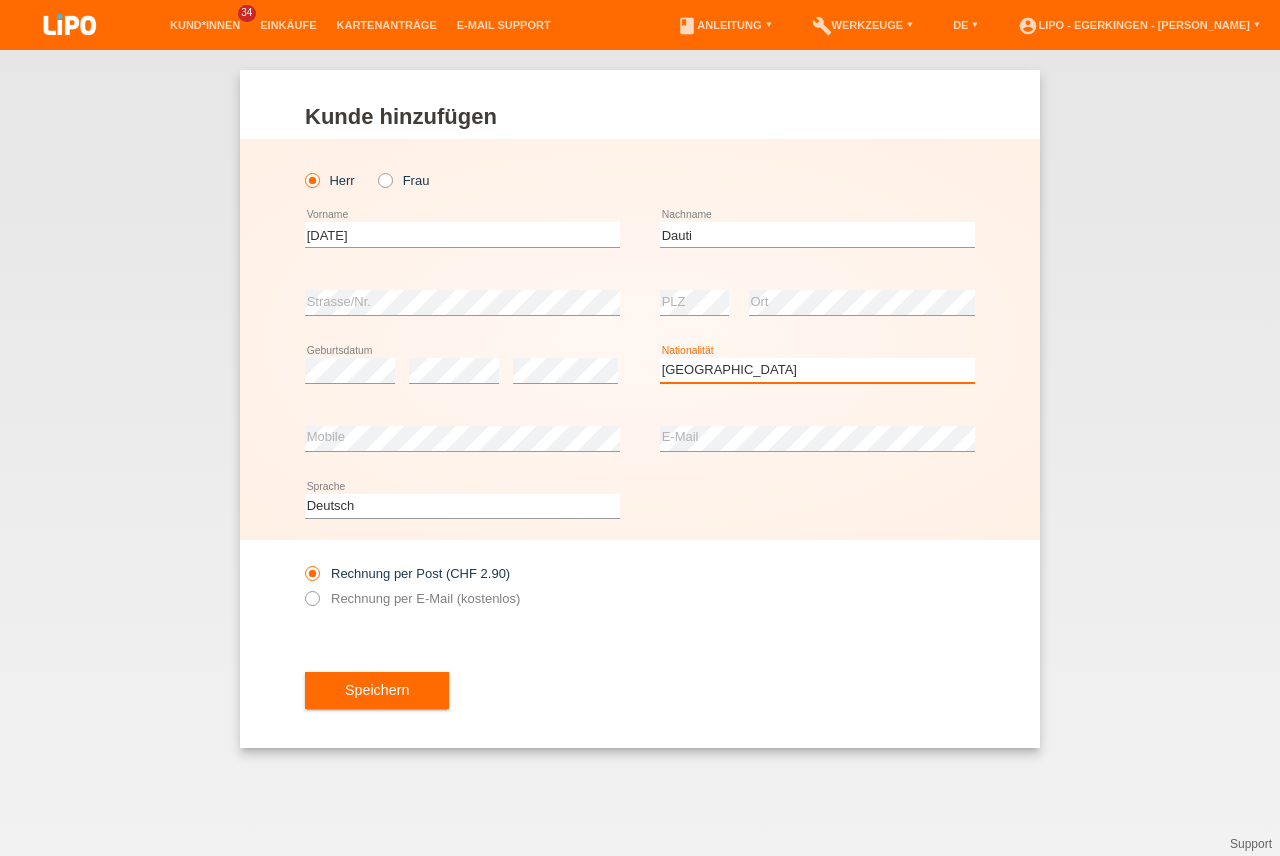 click on "Mazedonien" at bounding box center (0, 0) 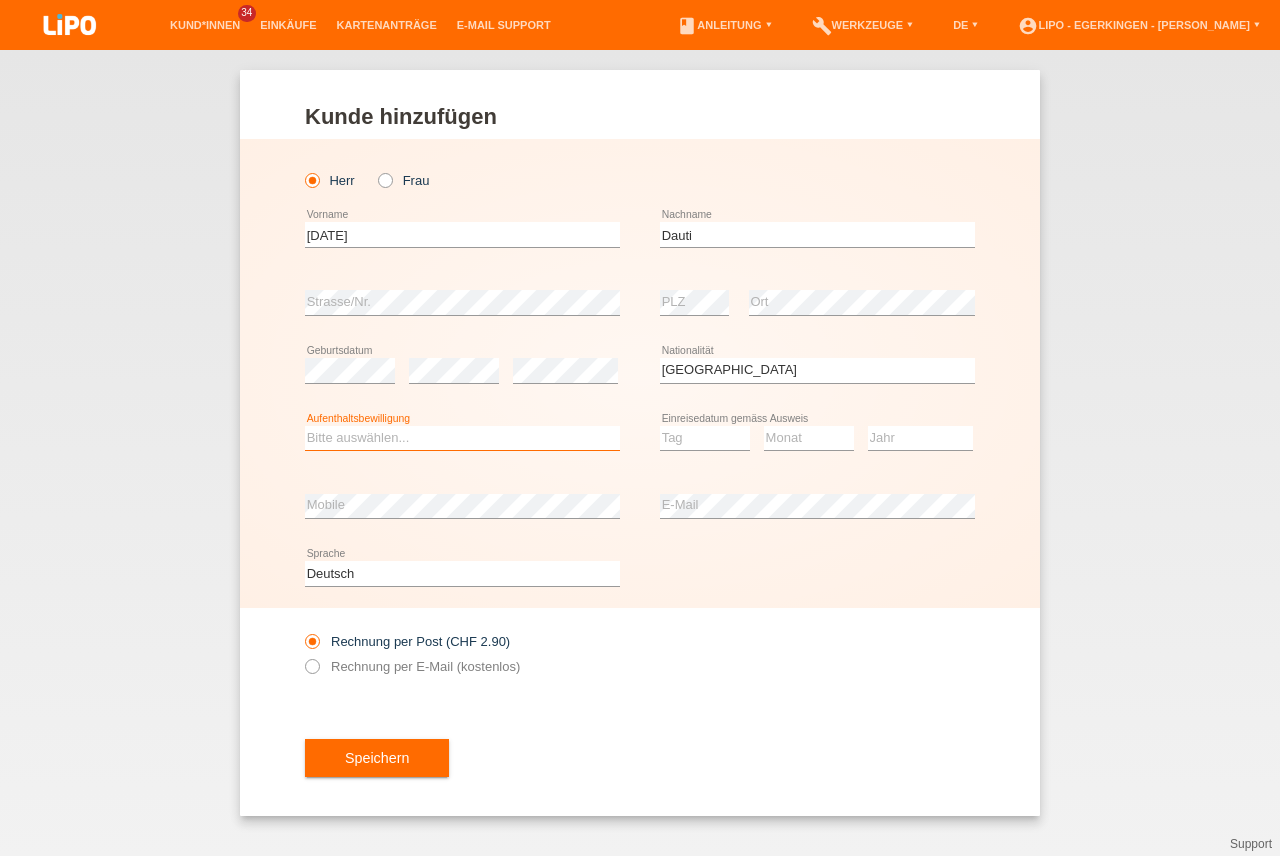 click on "Bitte auswählen...
C
B
B - Flüchtlingsstatus
Andere" at bounding box center [462, 438] 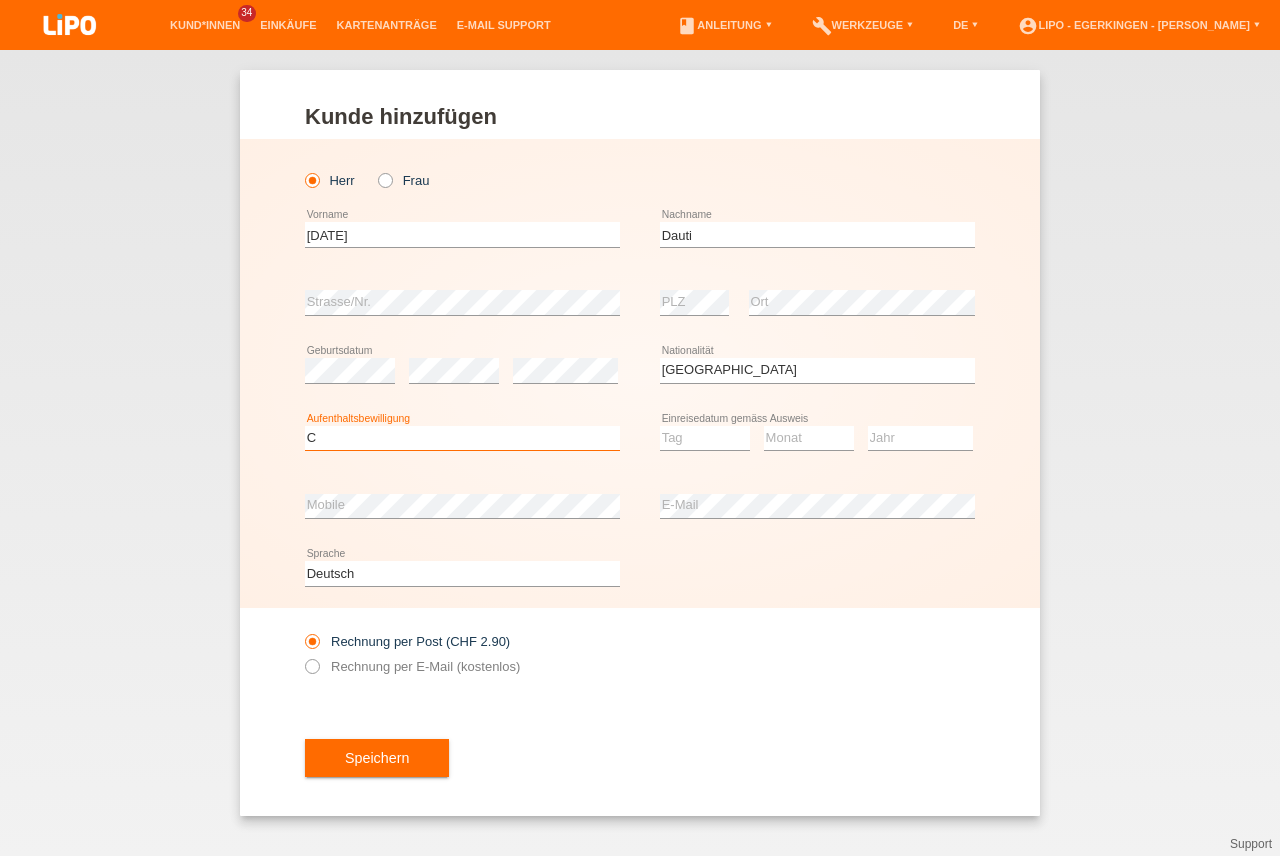 click on "C" at bounding box center (0, 0) 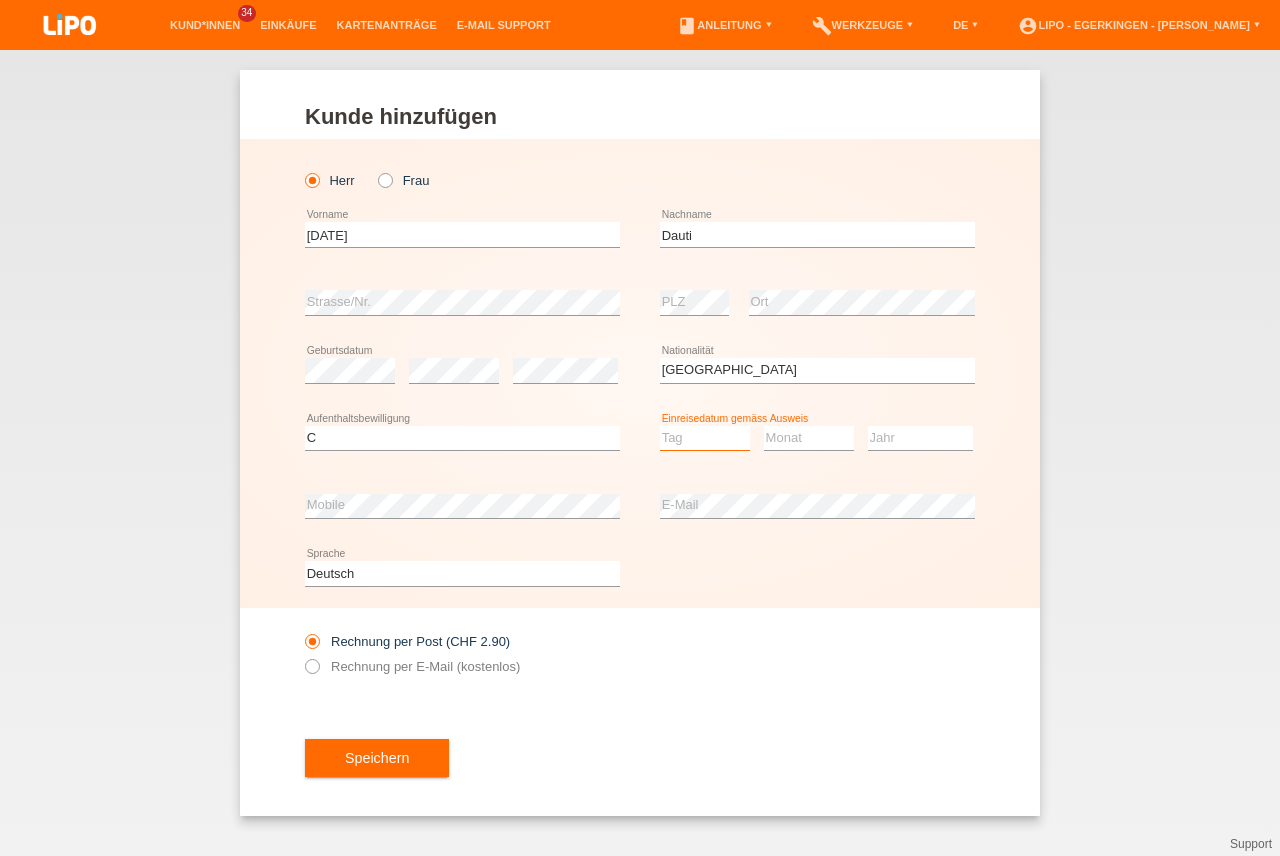 click on "Tag
01
02
03
04
05
06
07
08
09
10 11" at bounding box center (705, 438) 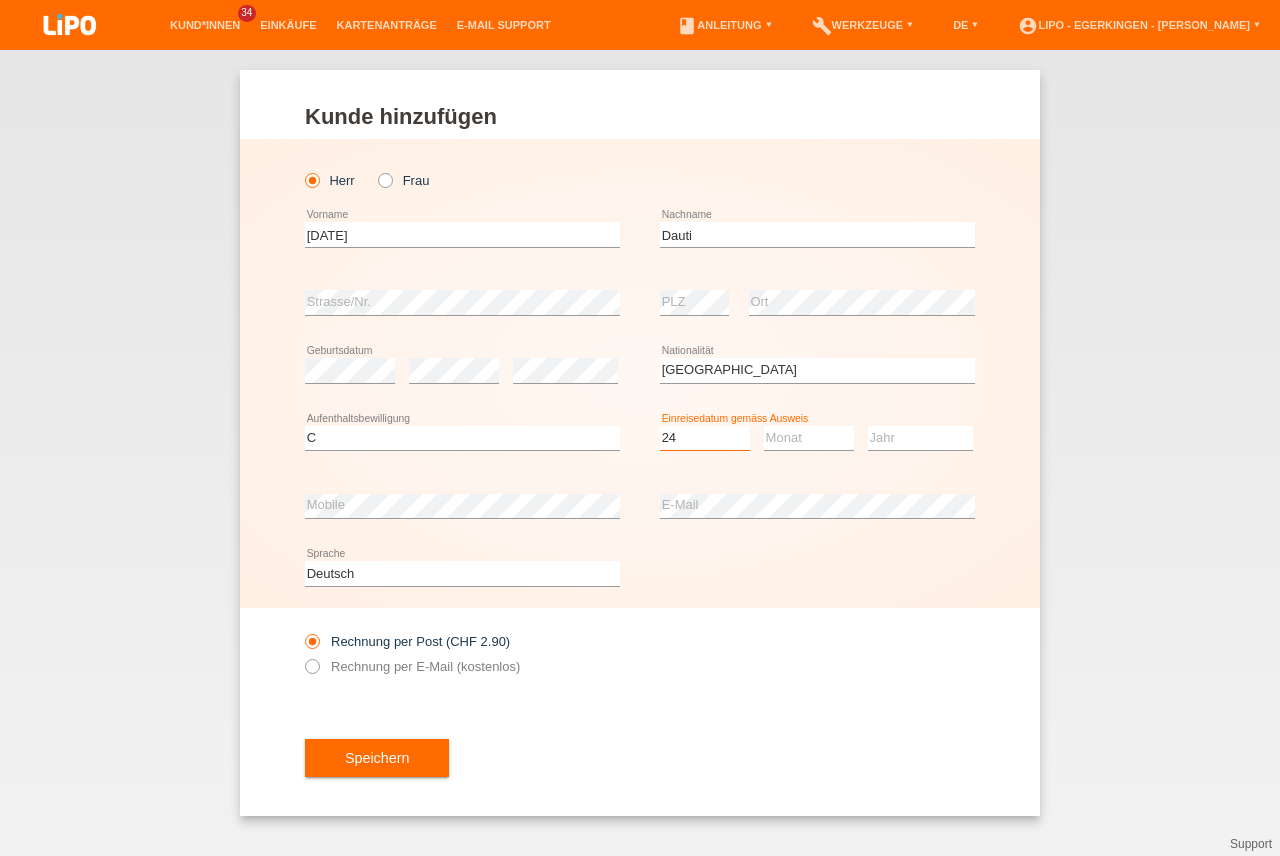 click on "24" at bounding box center [0, 0] 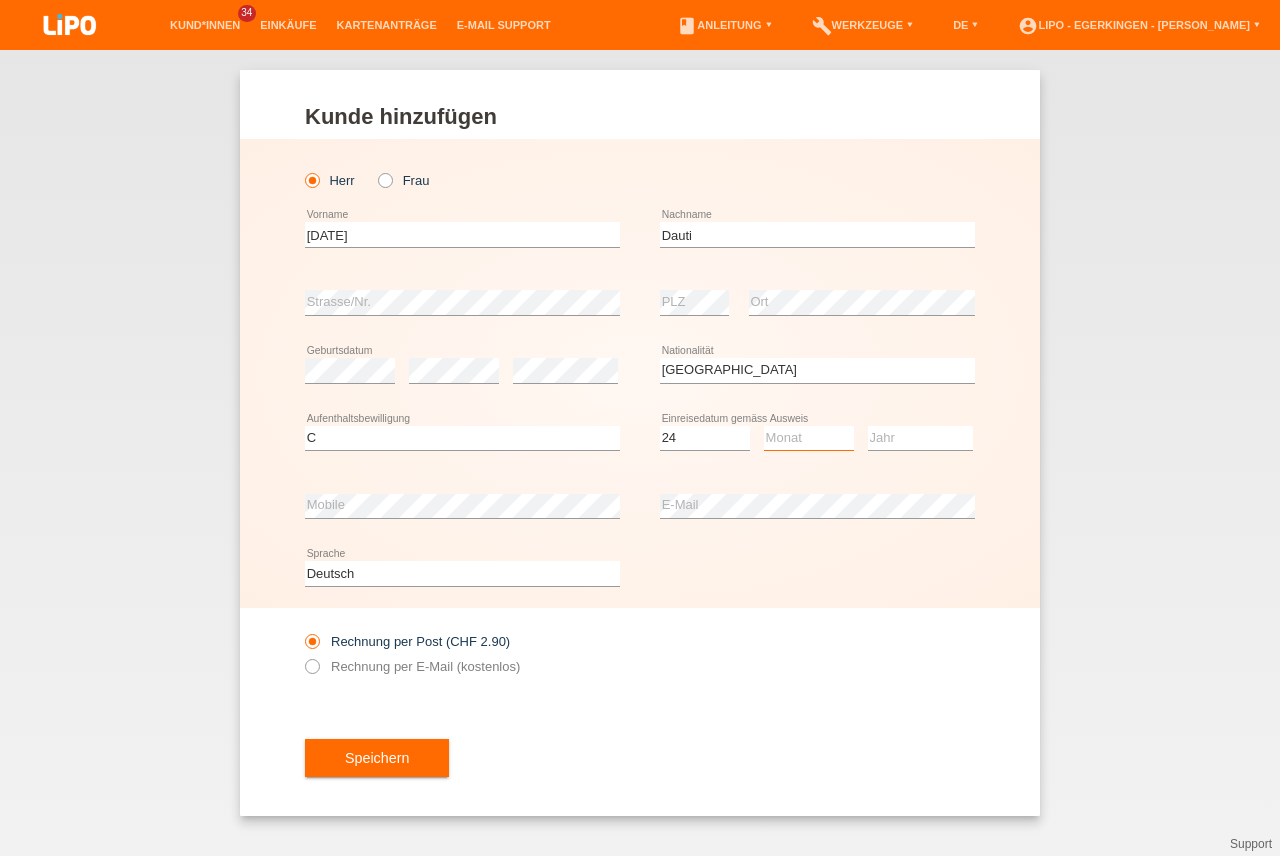 click on "Monat
01
02
03
04
05
06
07
08
09
10 11" at bounding box center (809, 438) 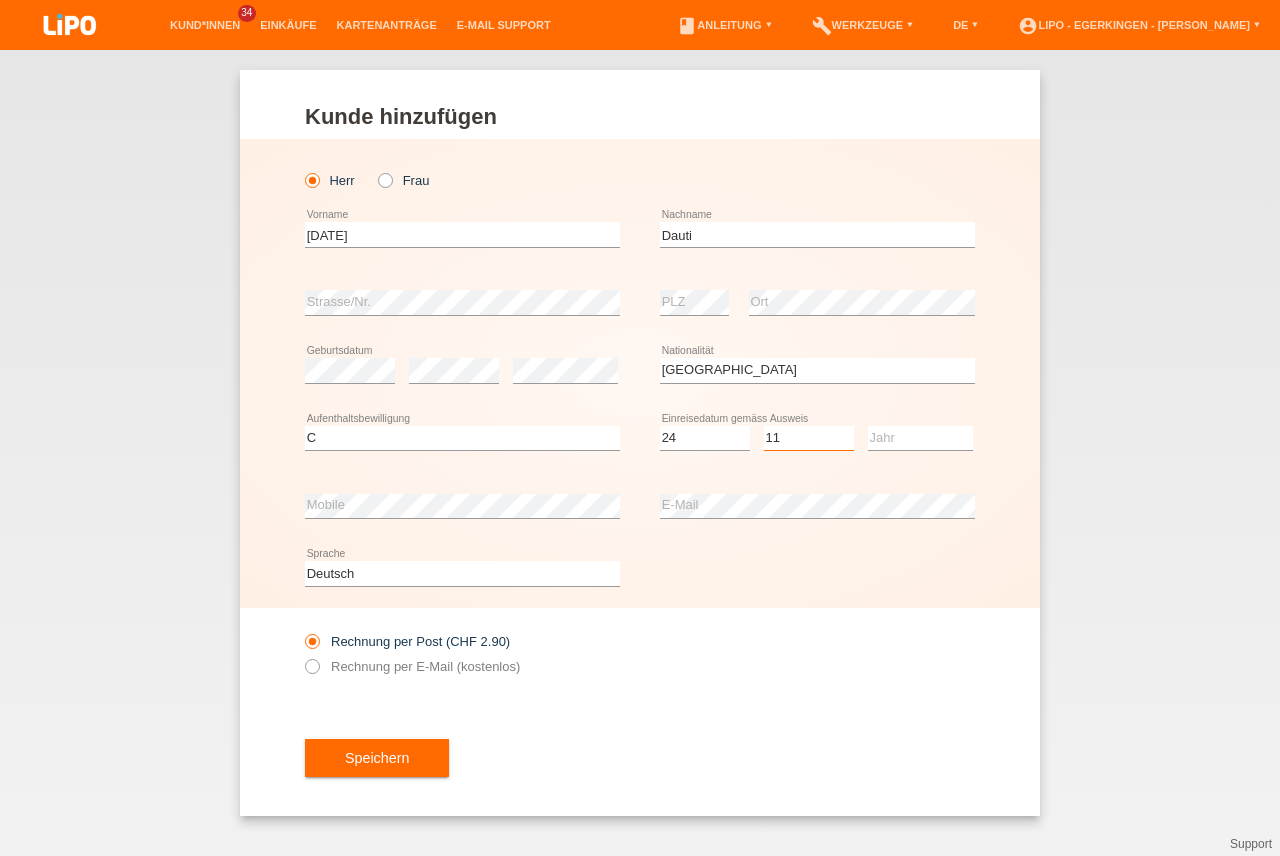 click on "11" at bounding box center [0, 0] 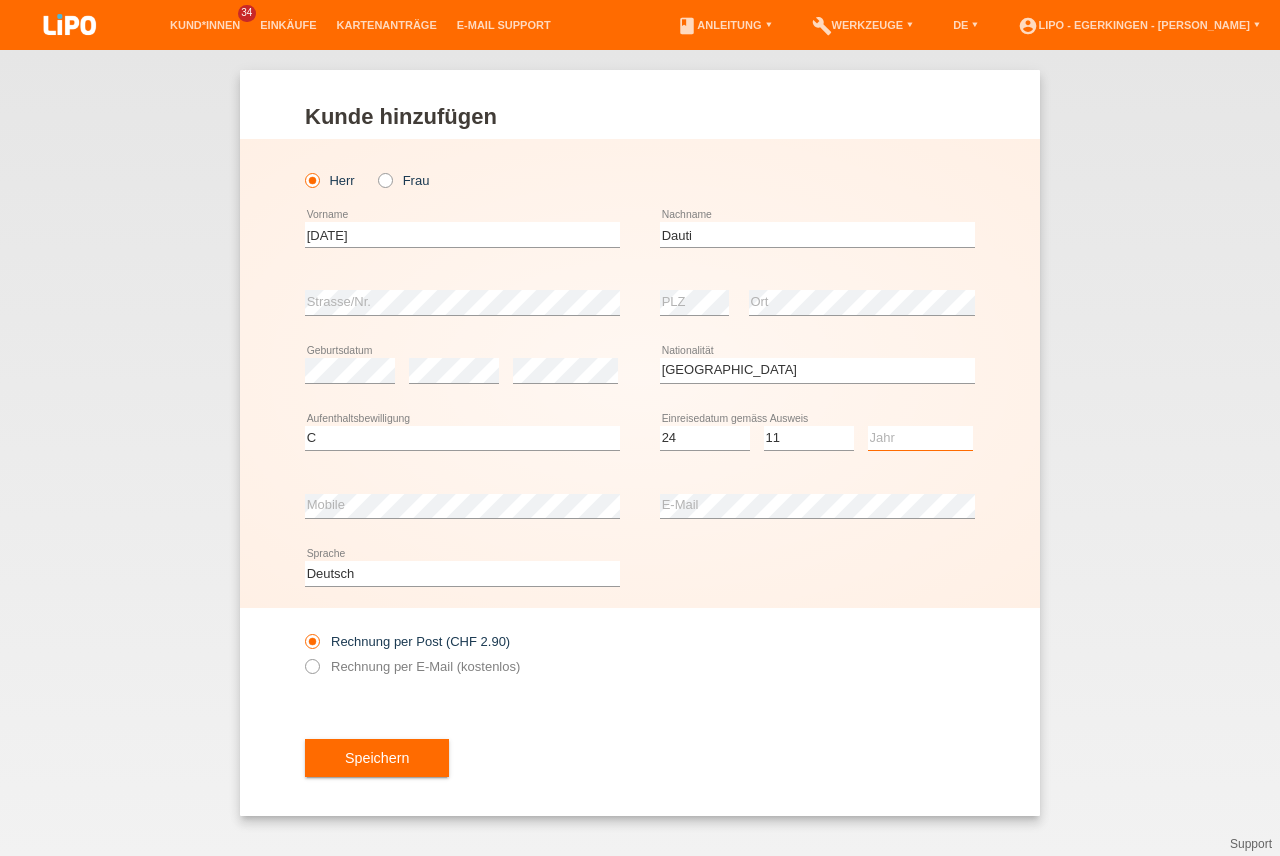 click on "Jahr
2025
2024
2023
2022
2021
2020
2019
2018
2017 2016 2015 2014 2013 2012 2011 2010 2009 2008 2007 2006 2005 2004 2003 2002 2001" at bounding box center (920, 438) 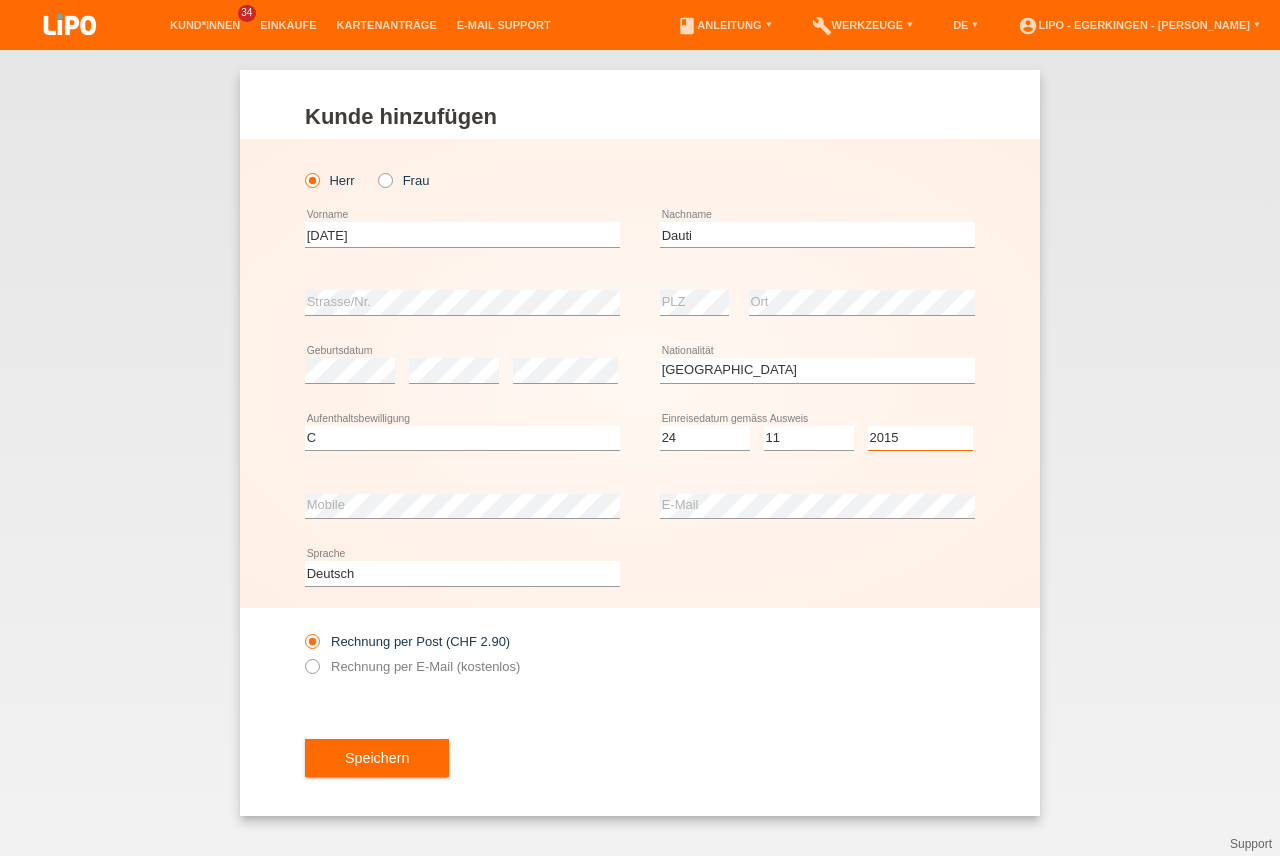 click on "2015" at bounding box center (0, 0) 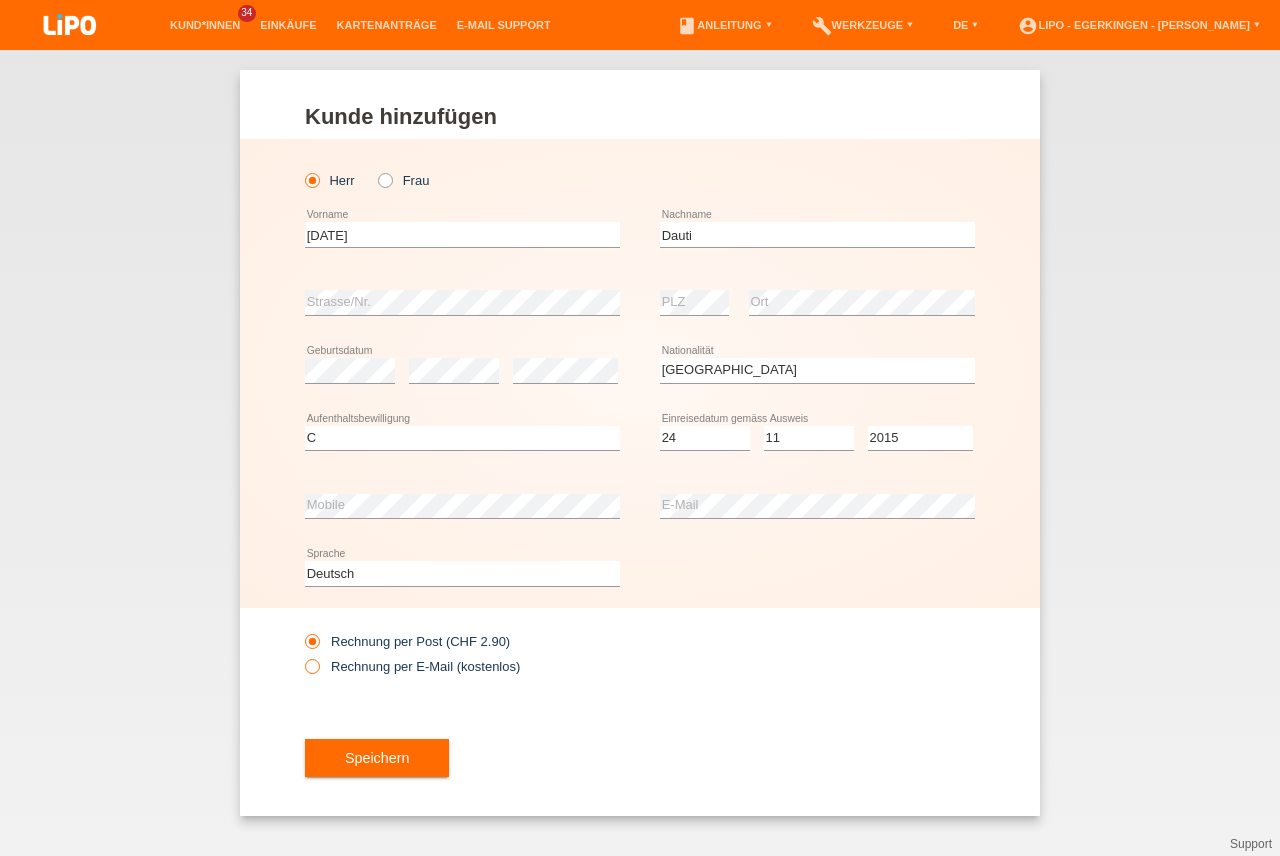 click on "Rechnung per E-Mail                                                                                            (kostenlos)" at bounding box center (412, 666) 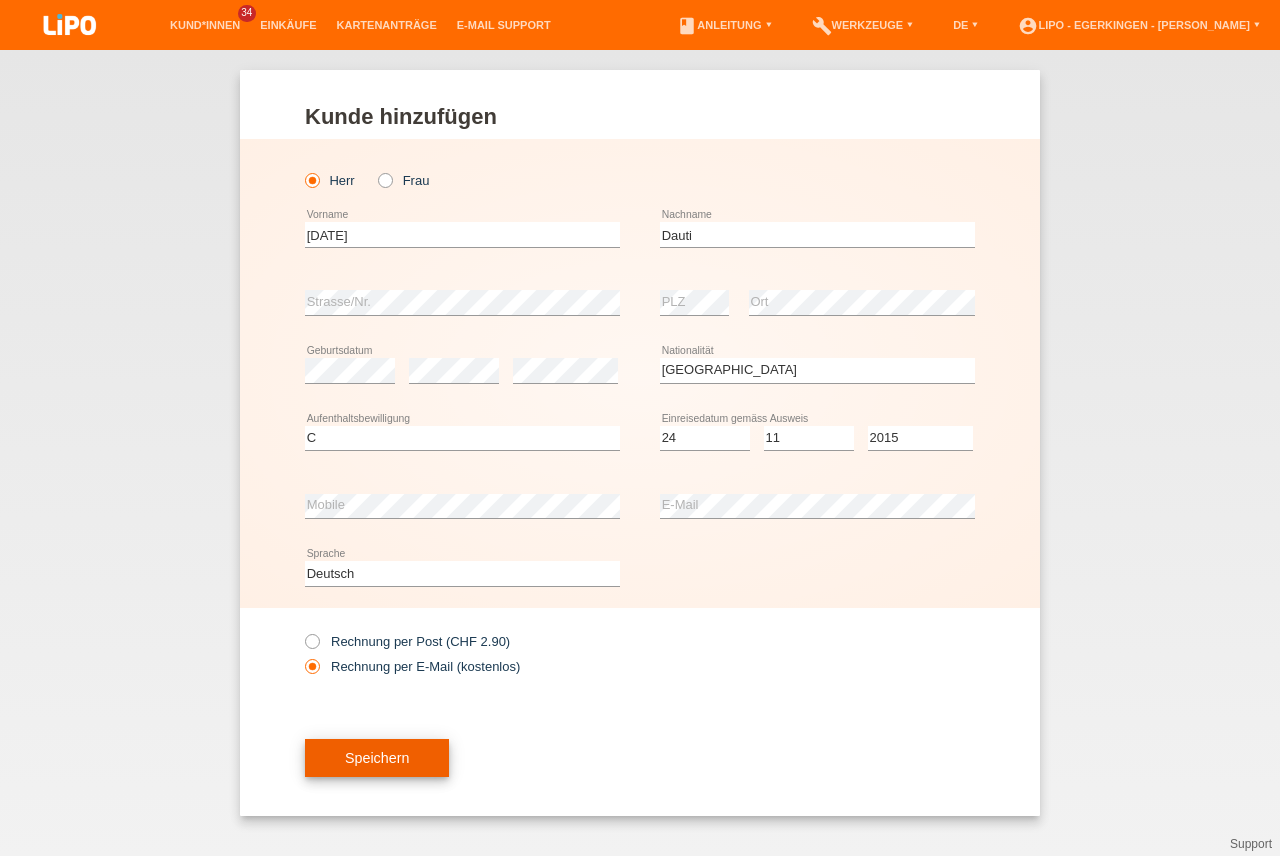 click on "Speichern" at bounding box center (377, 758) 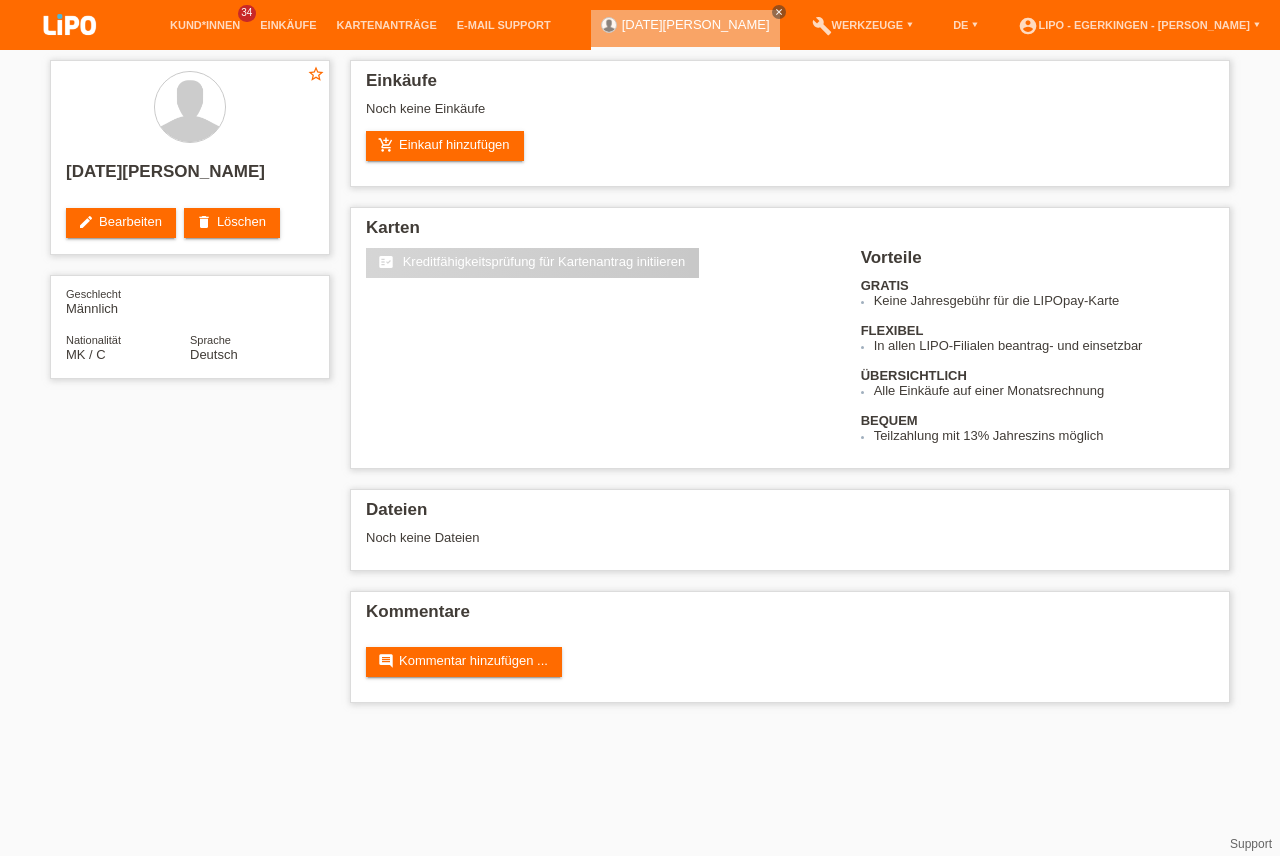 scroll, scrollTop: 0, scrollLeft: 0, axis: both 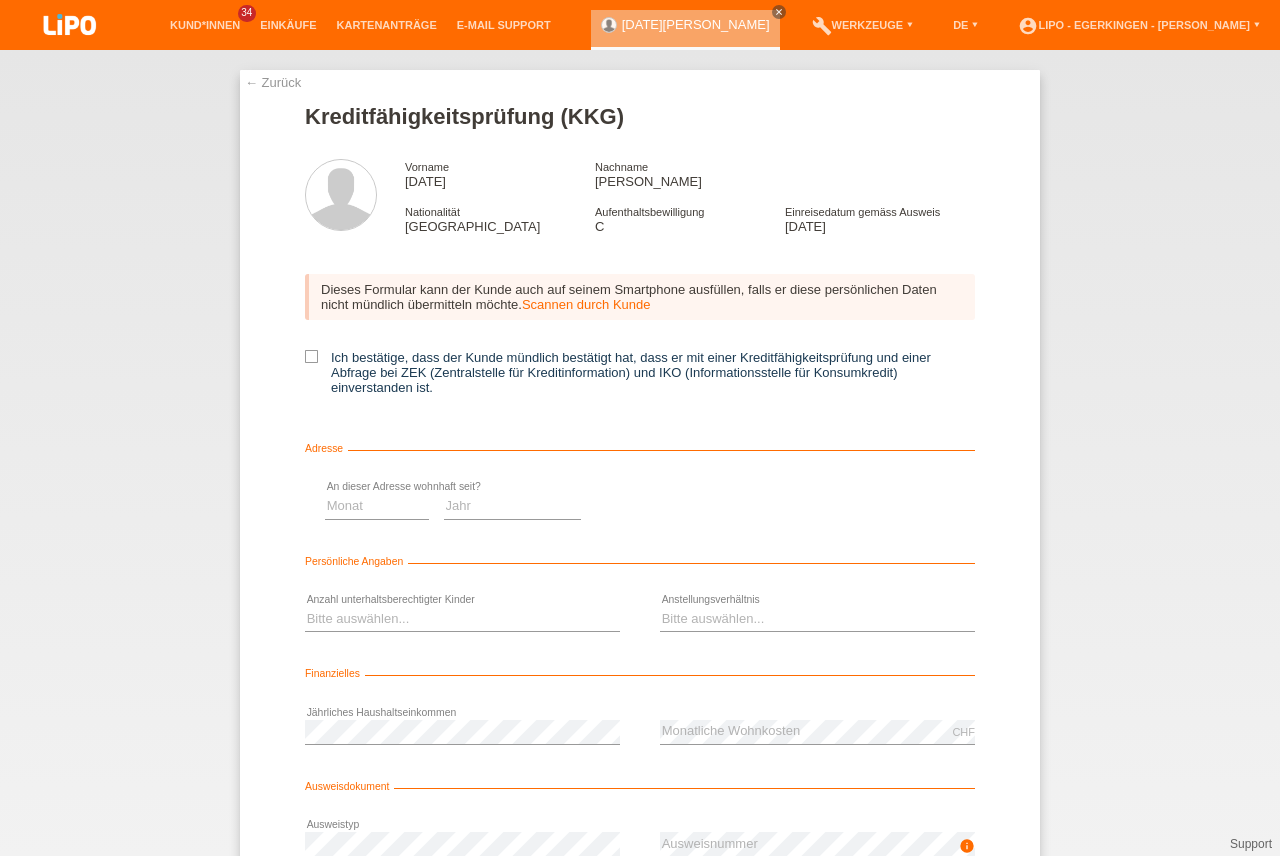 click at bounding box center (311, 356) 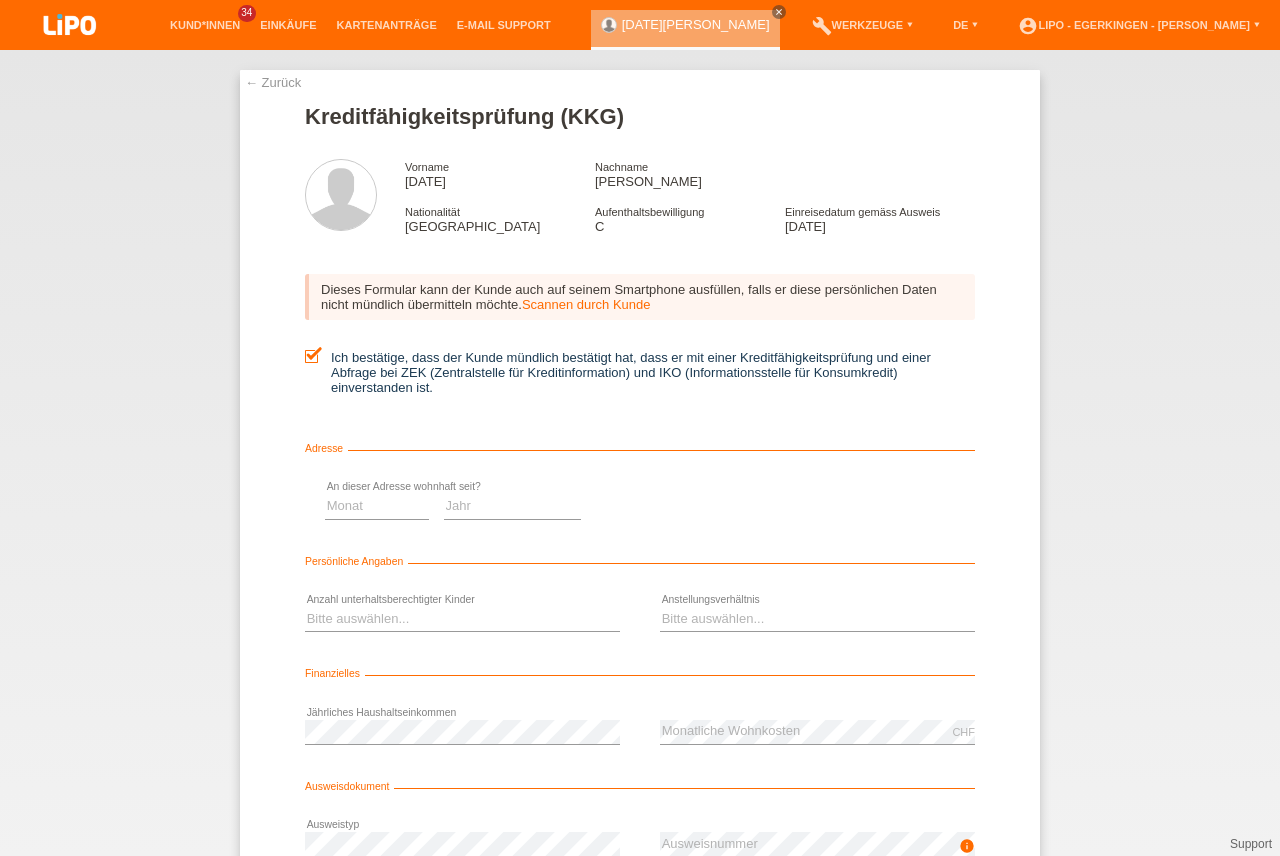 scroll, scrollTop: 0, scrollLeft: 0, axis: both 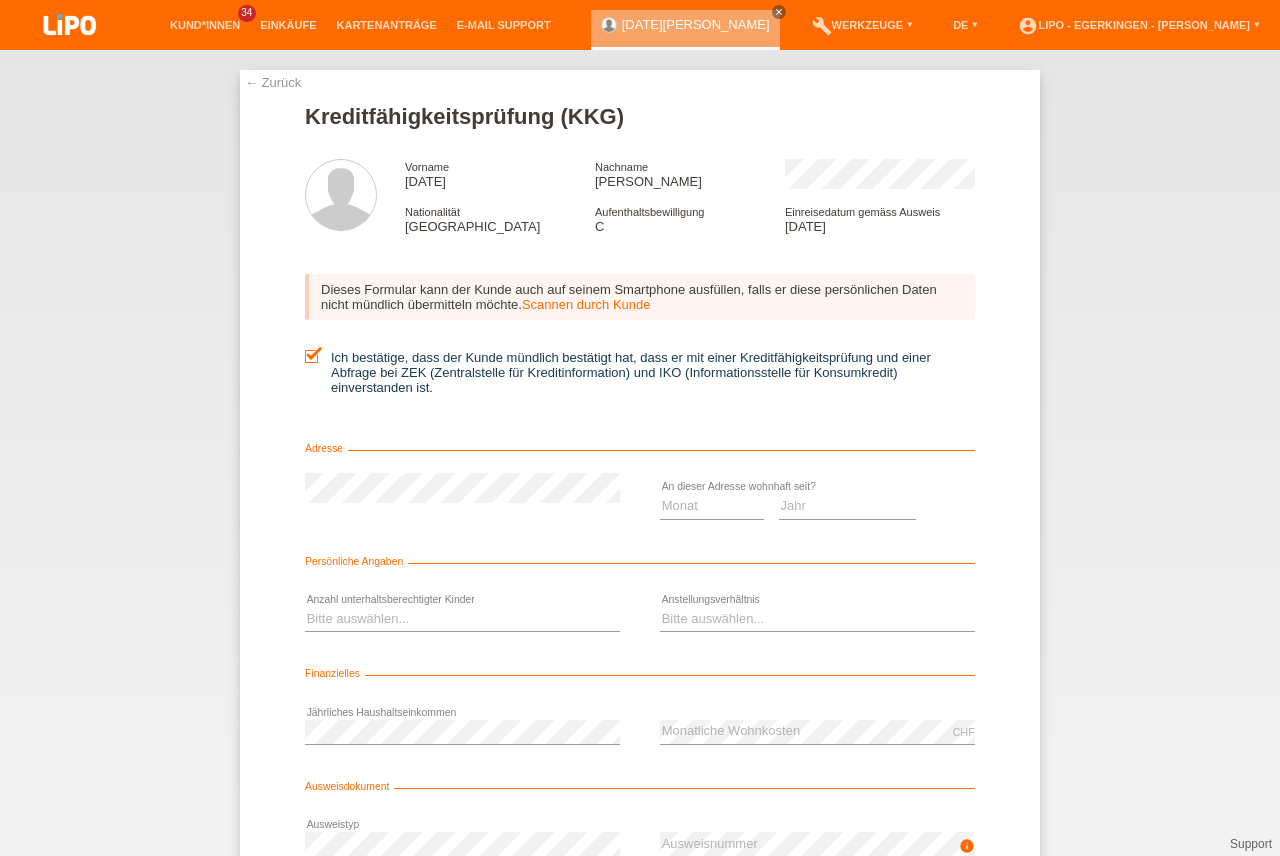 drag, startPoint x: 698, startPoint y: 491, endPoint x: 701, endPoint y: 510, distance: 19.235384 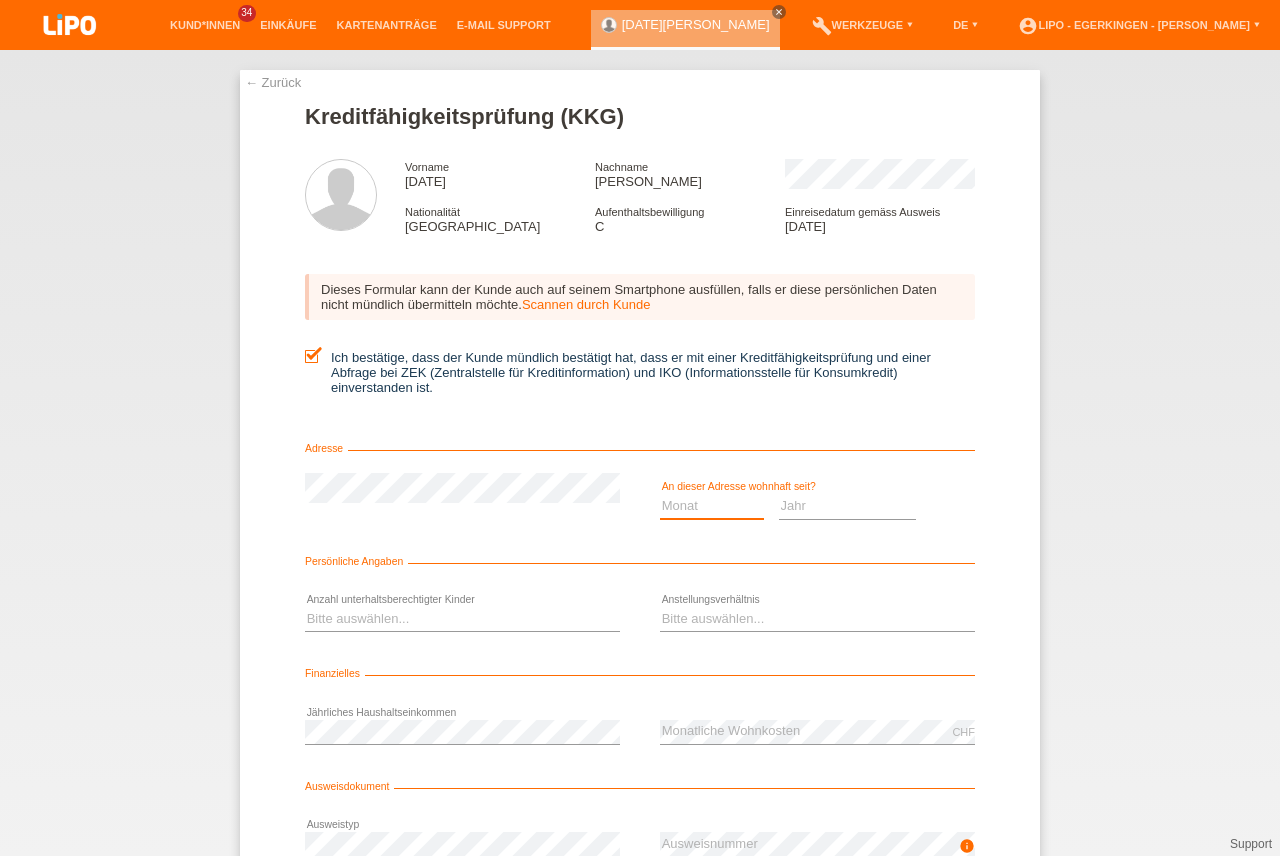 click on "Monat
01
02
03
04
05
06
07
08
09
10" at bounding box center [712, 506] 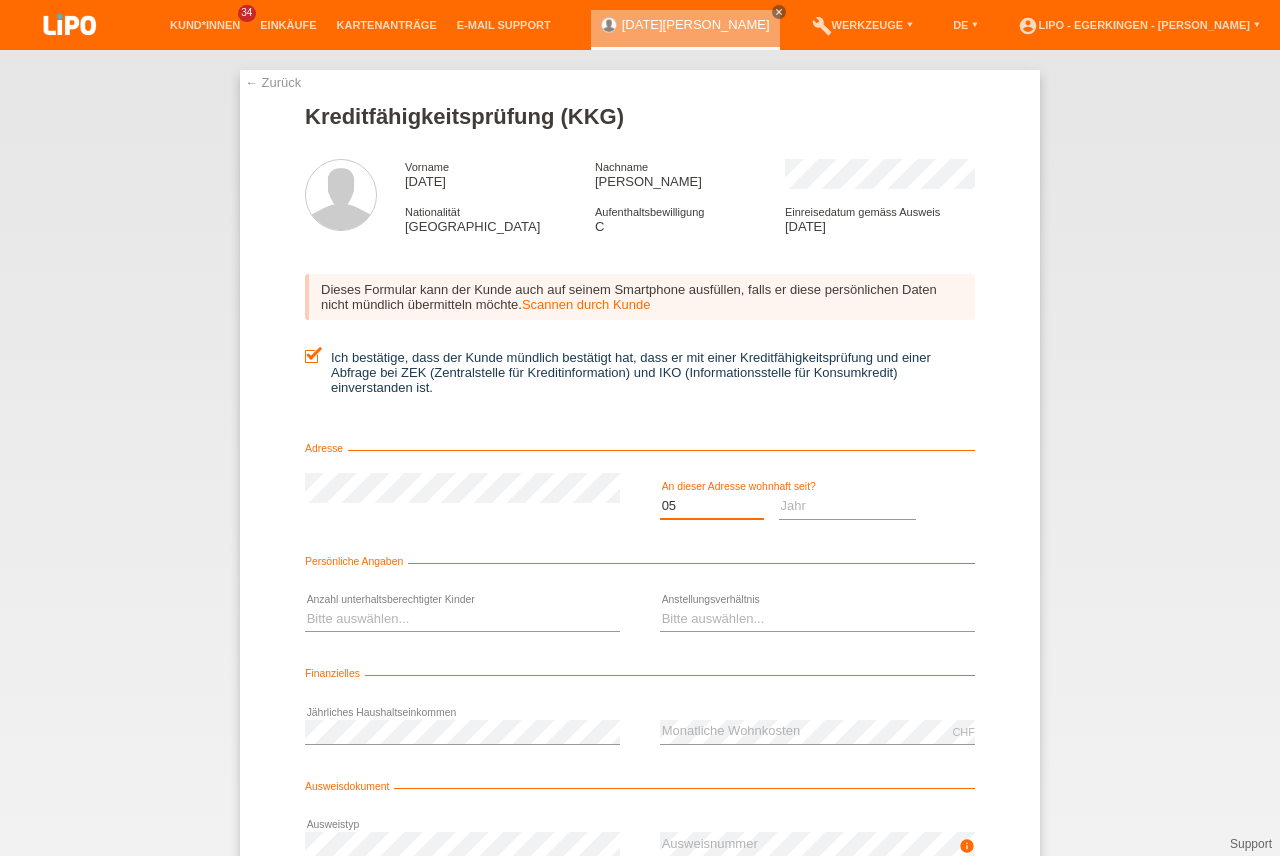 click on "05" at bounding box center [0, 0] 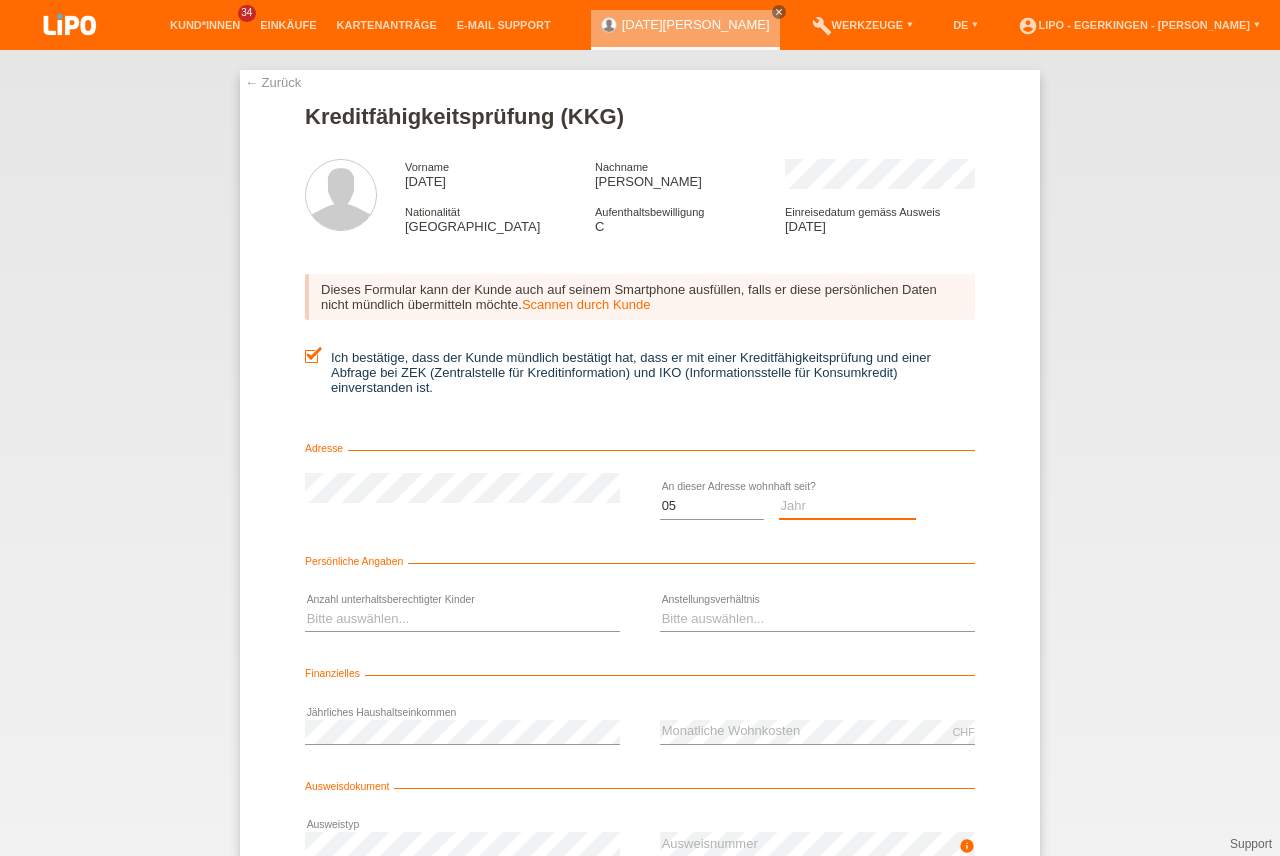 click on "Jahr
2025
2024
2023
2022
2021
2020
2019
2018
2017
2016 2015 2014 2013 2012 2011 2010 2009 2008 2007 2006 2005 2004 2003" at bounding box center [848, 506] 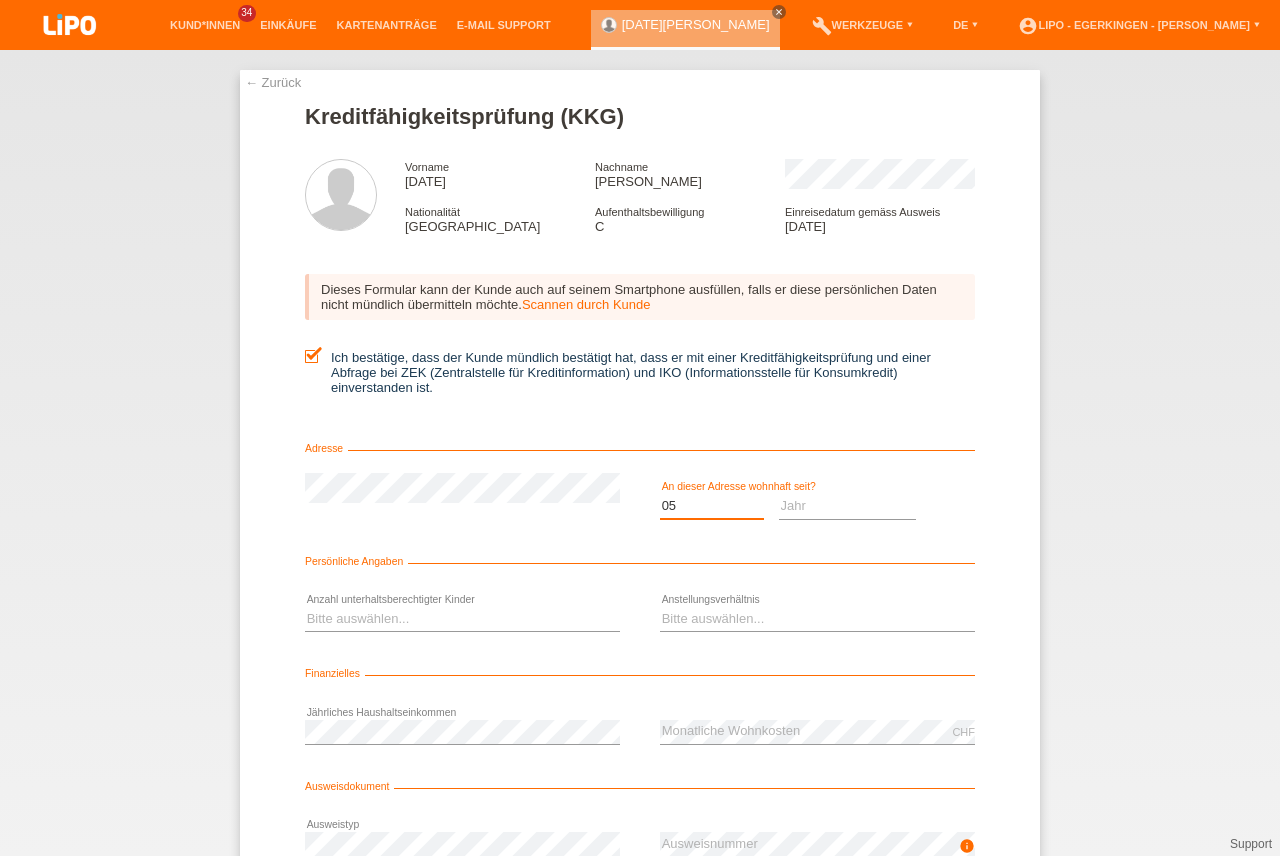 click on "Monat
01
02
03
04
05
06
07
08
09
10" at bounding box center [712, 506] 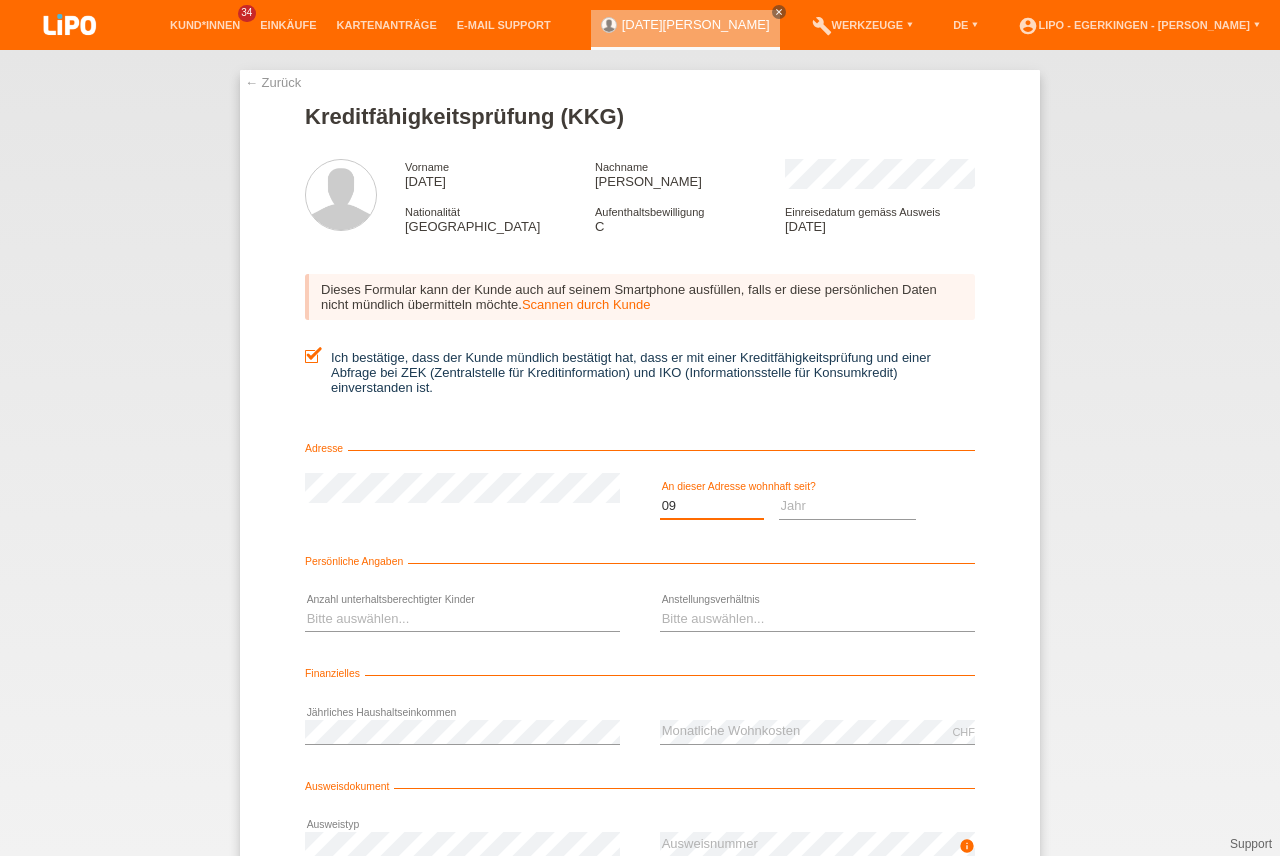 click on "09" at bounding box center (0, 0) 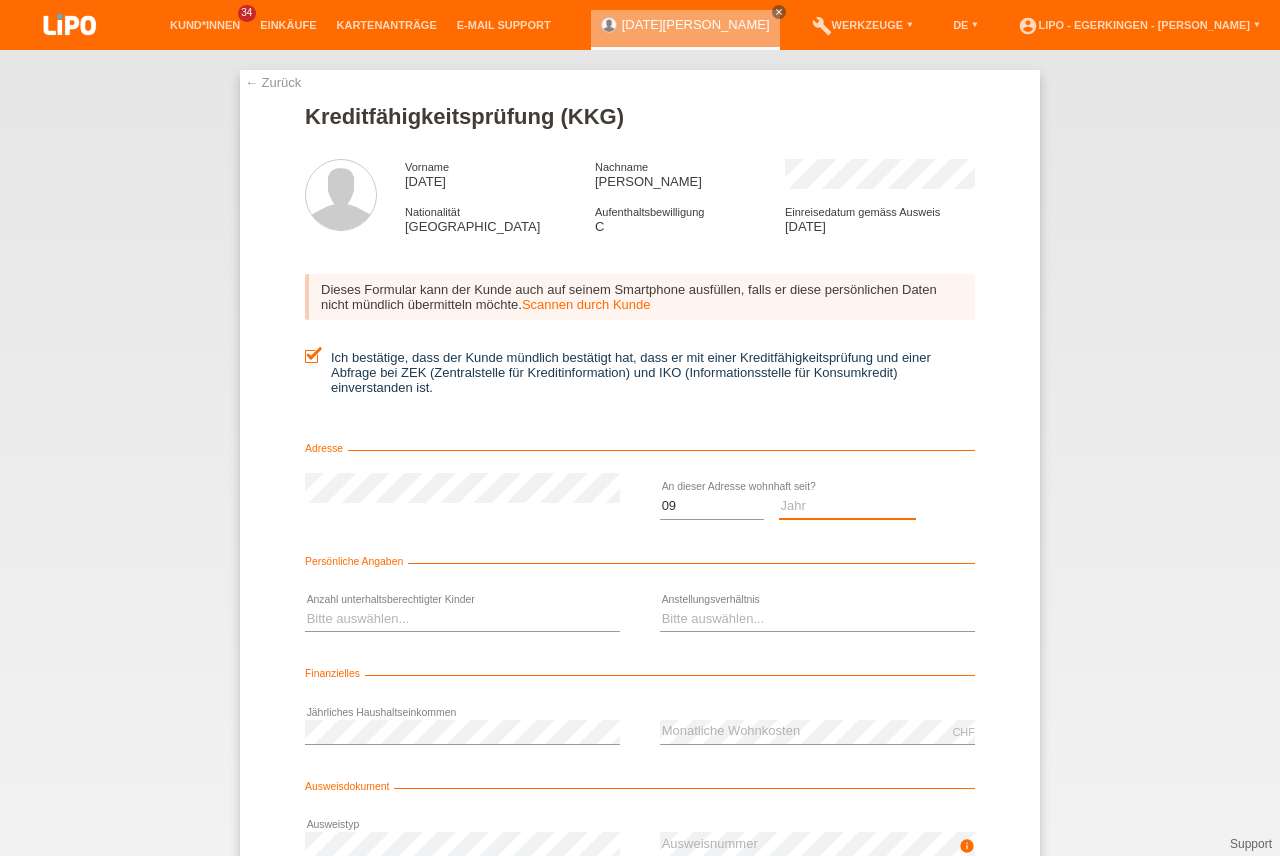 click on "Jahr
2025
2024
2023
2022
2021
2020
2019
2018
2017
2016 2015 2014 2013 2012 2011 2010 2009 2008 2007 2006 2005 2004 2003" at bounding box center [848, 506] 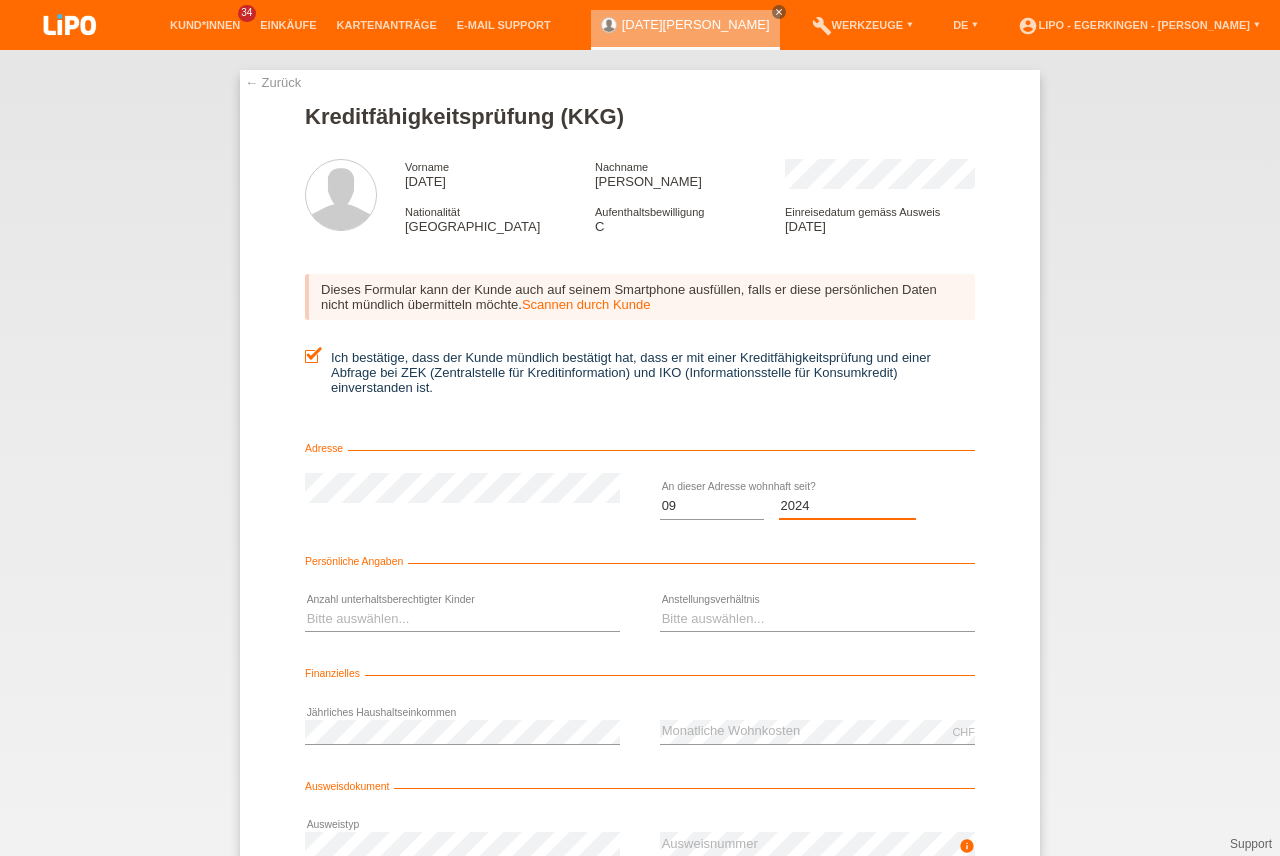 click on "2024" at bounding box center (0, 0) 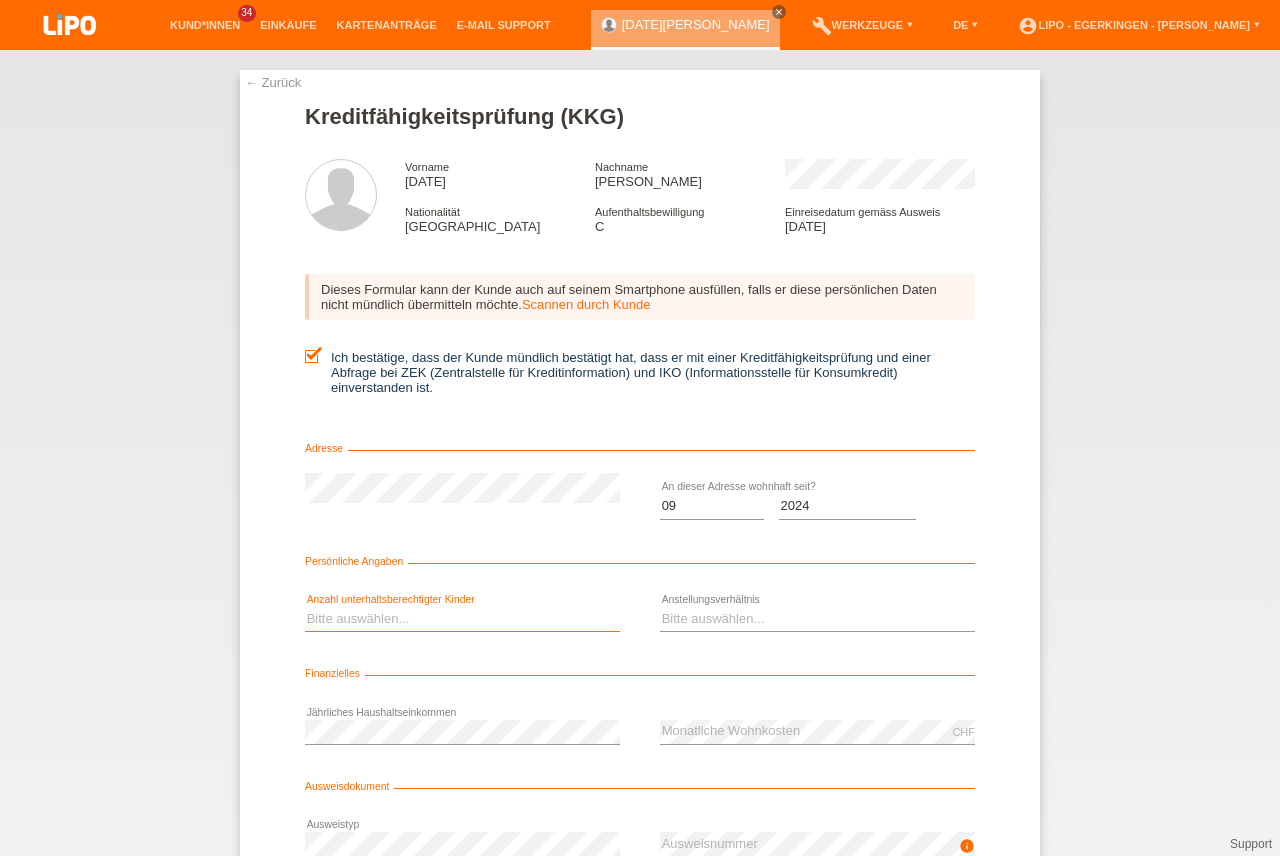 click on "Bitte auswählen...
0
1
2
3
4
5
6
7
8
9" at bounding box center [462, 619] 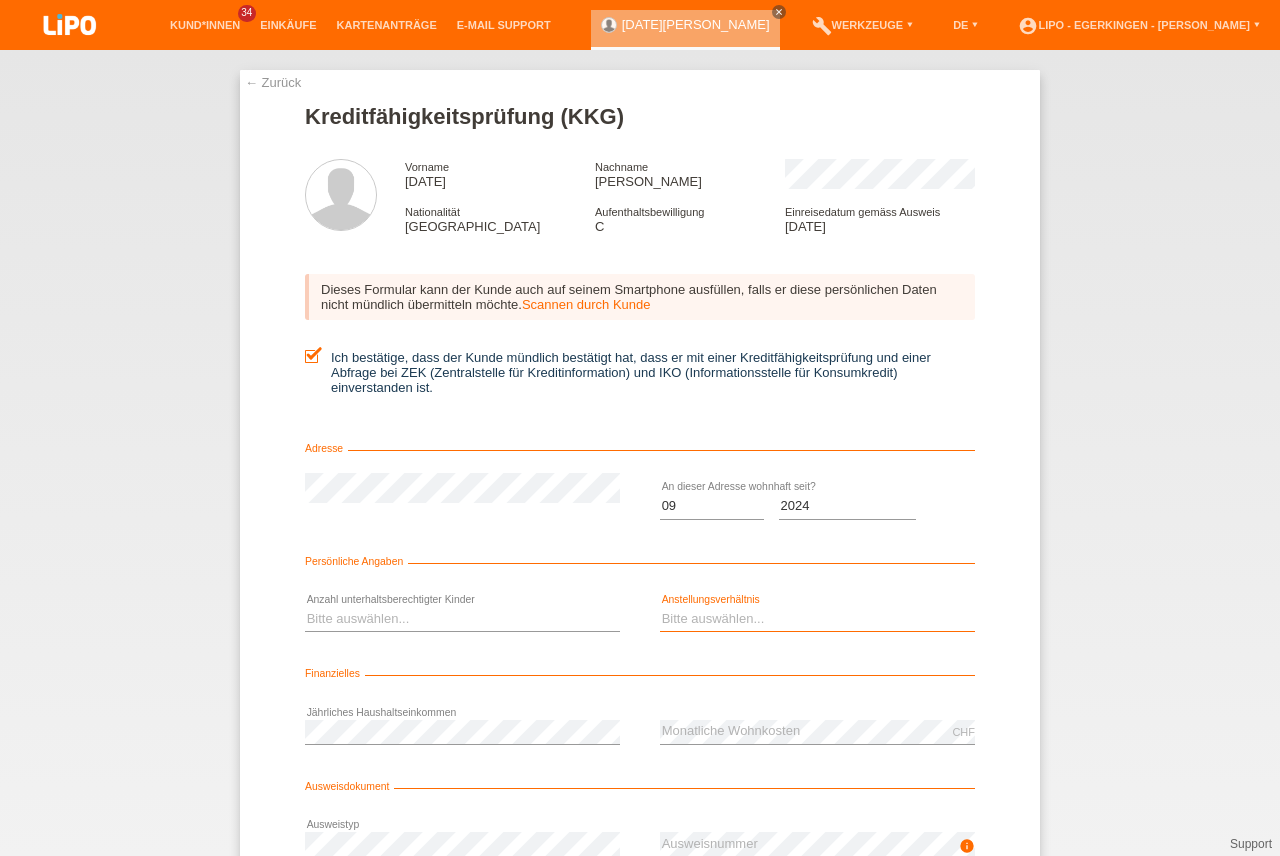click on "Bitte auswählen...
Unbefristet
Befristet
Lehrling/Student
Pensioniert
Nicht arbeitstätig
Hausfrau/-mann
Selbständig" at bounding box center [817, 619] 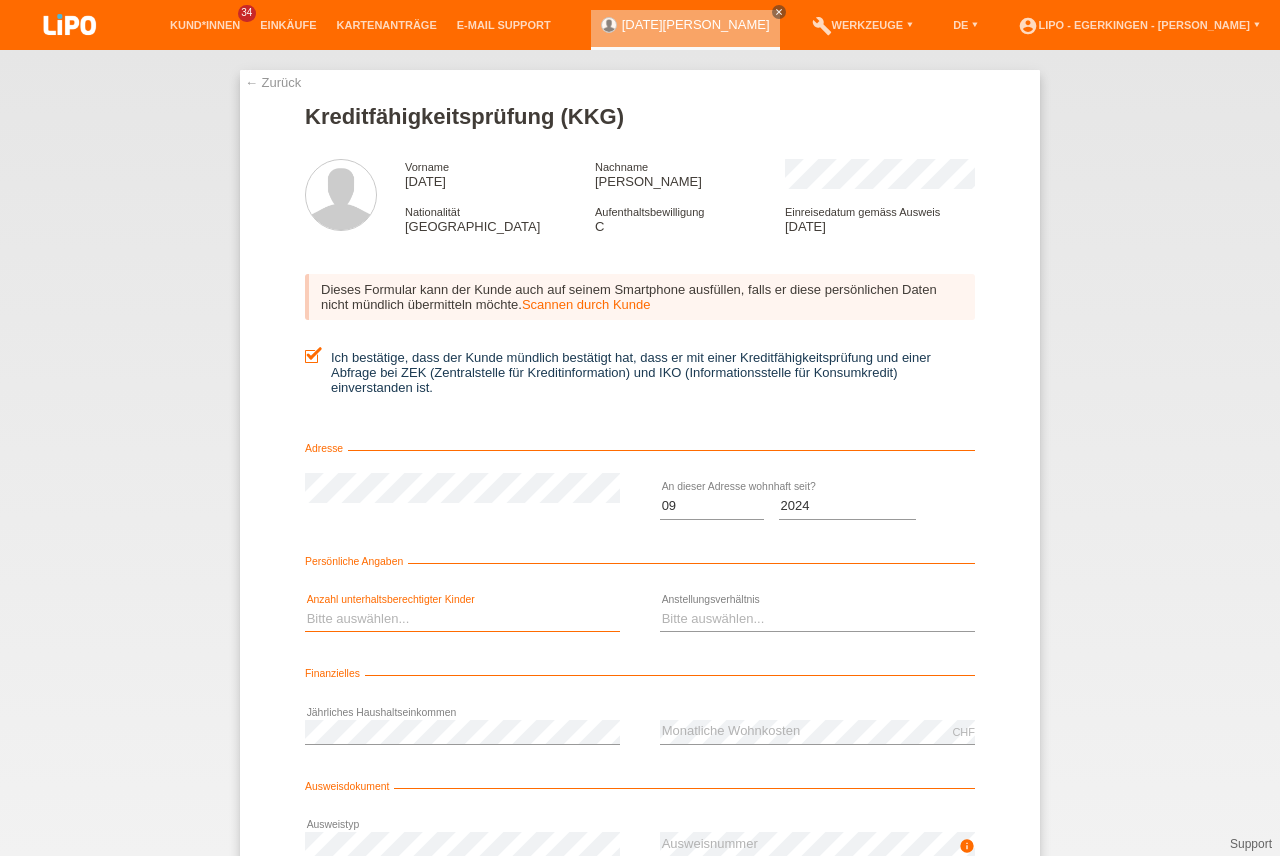click on "Bitte auswählen...
0
1
2
3
4
5
6
7
8
9" at bounding box center (462, 619) 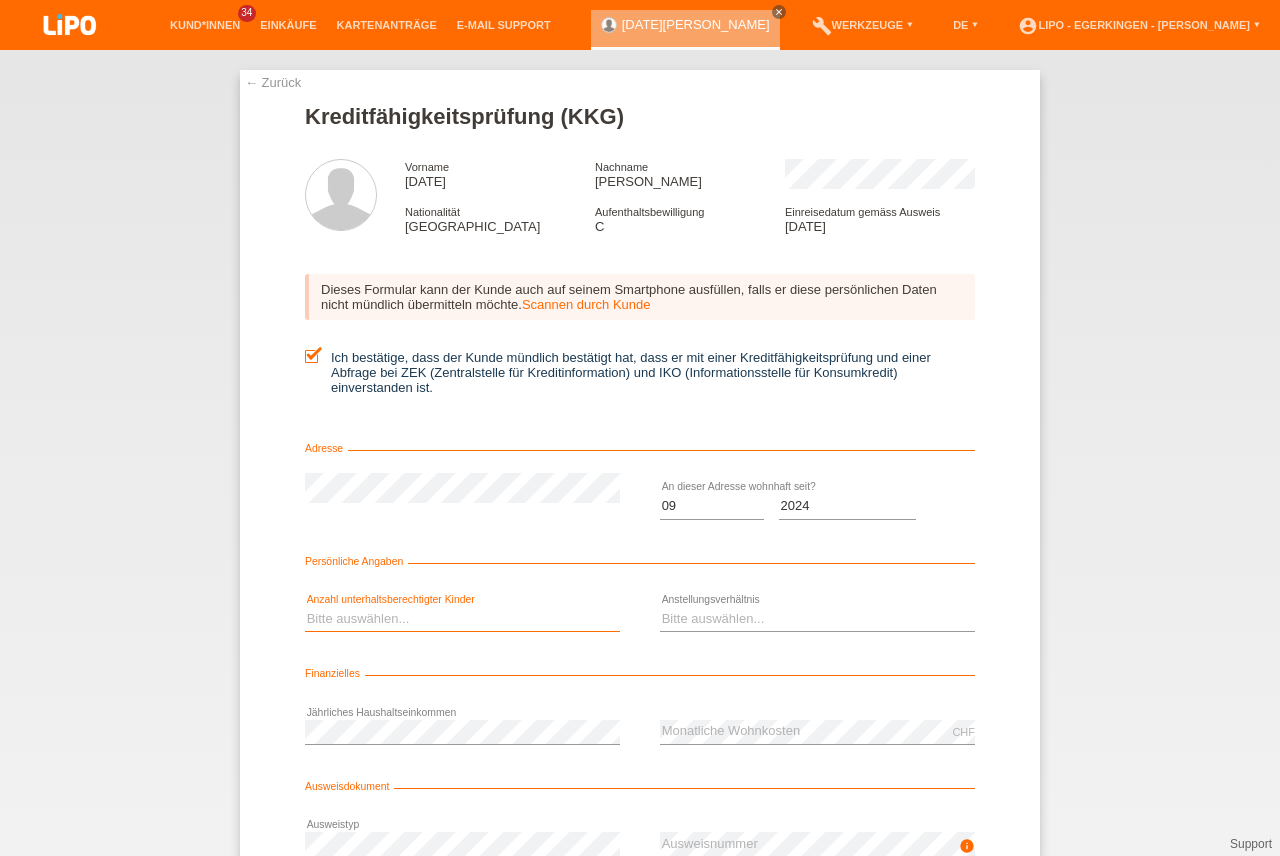 drag, startPoint x: 447, startPoint y: 678, endPoint x: 439, endPoint y: 688, distance: 12.806249 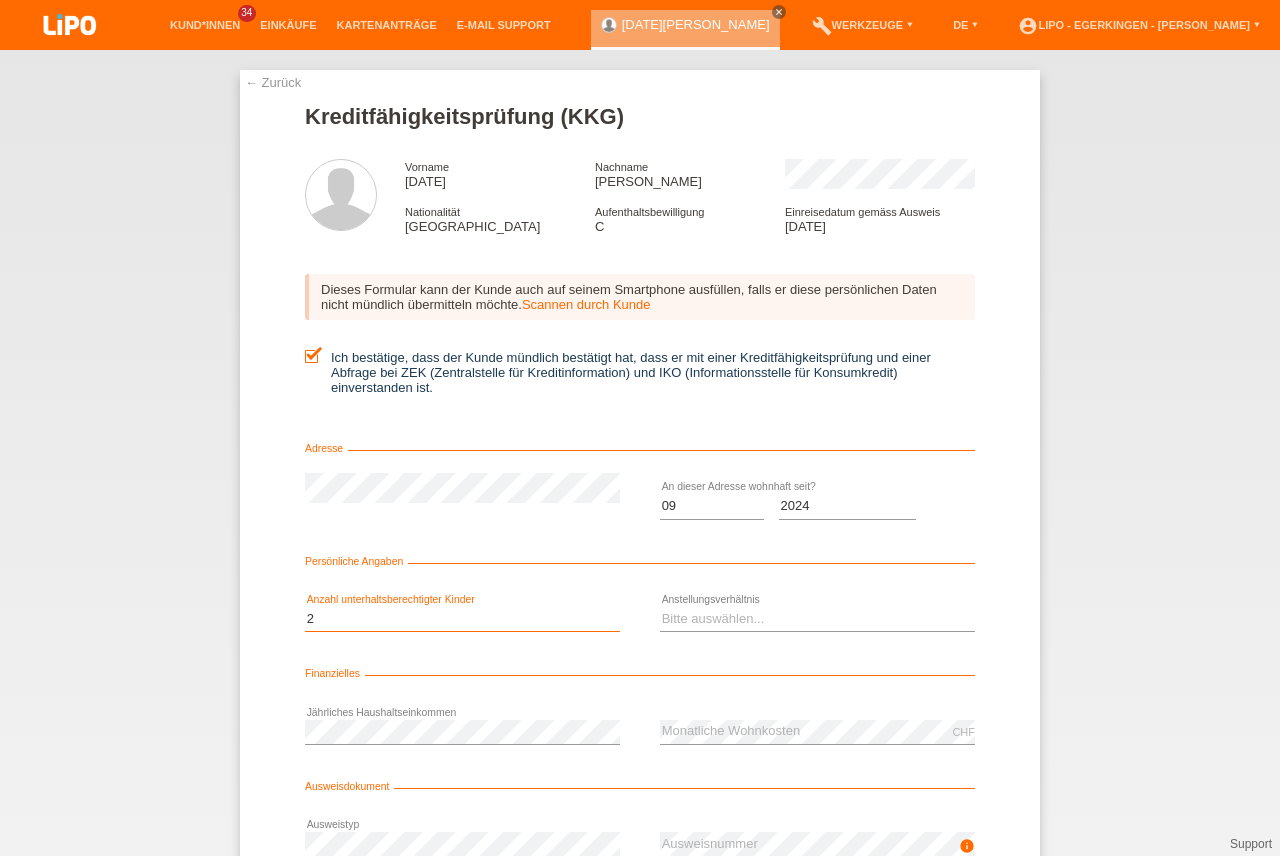click on "2" at bounding box center (0, 0) 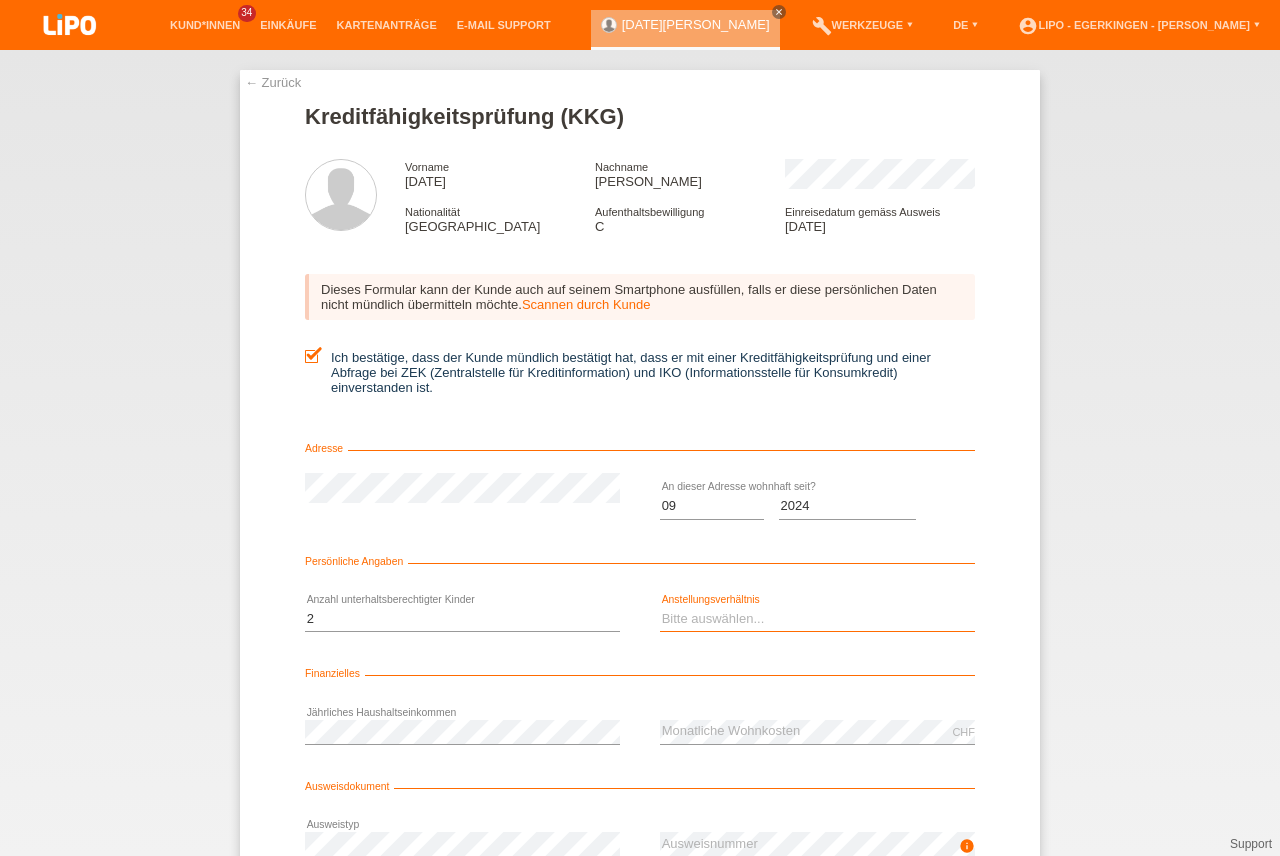 click on "Bitte auswählen...
Unbefristet
Befristet
Lehrling/Student
Pensioniert
Nicht arbeitstätig
Hausfrau/-mann
Selbständig" at bounding box center [817, 619] 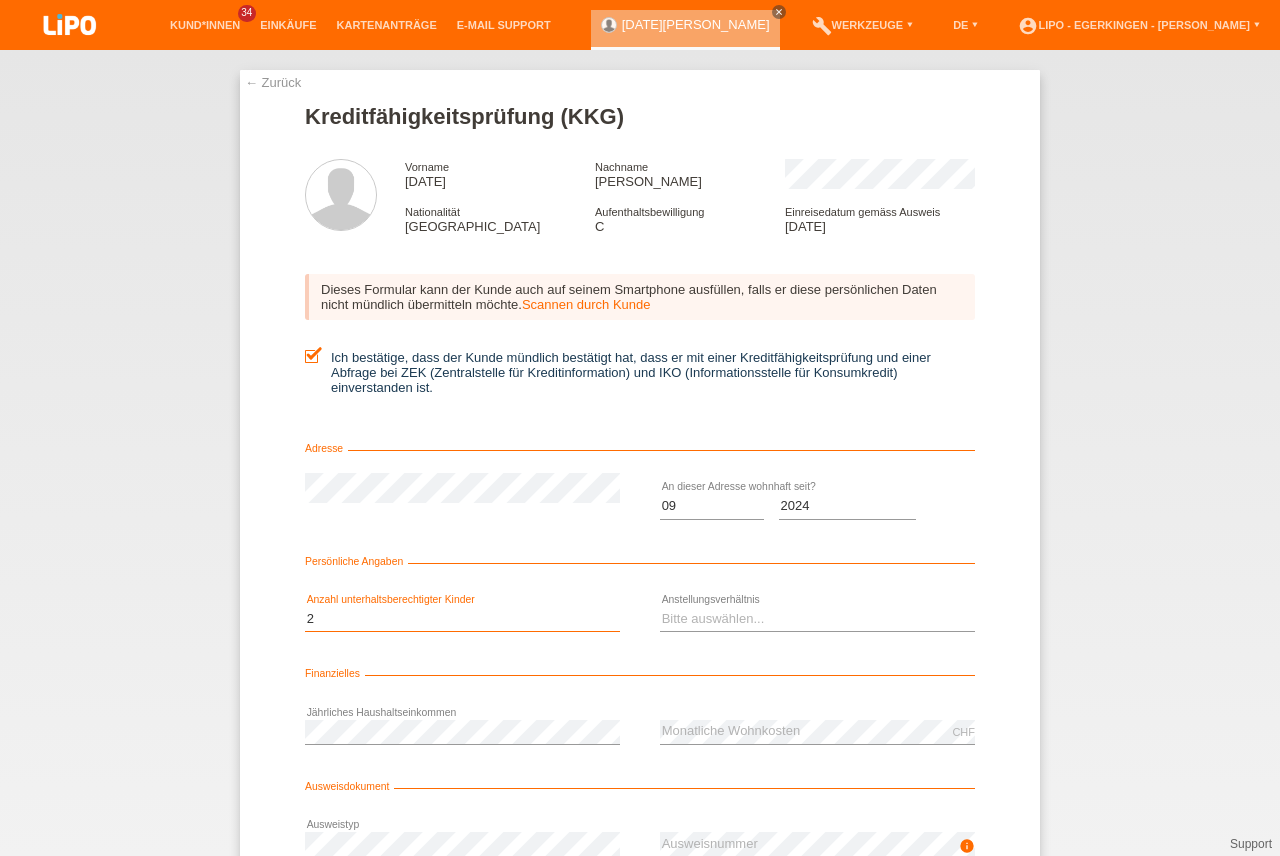 click on "Bitte auswählen...
0
1
2
3
4
5
6
7
8
9" at bounding box center (462, 619) 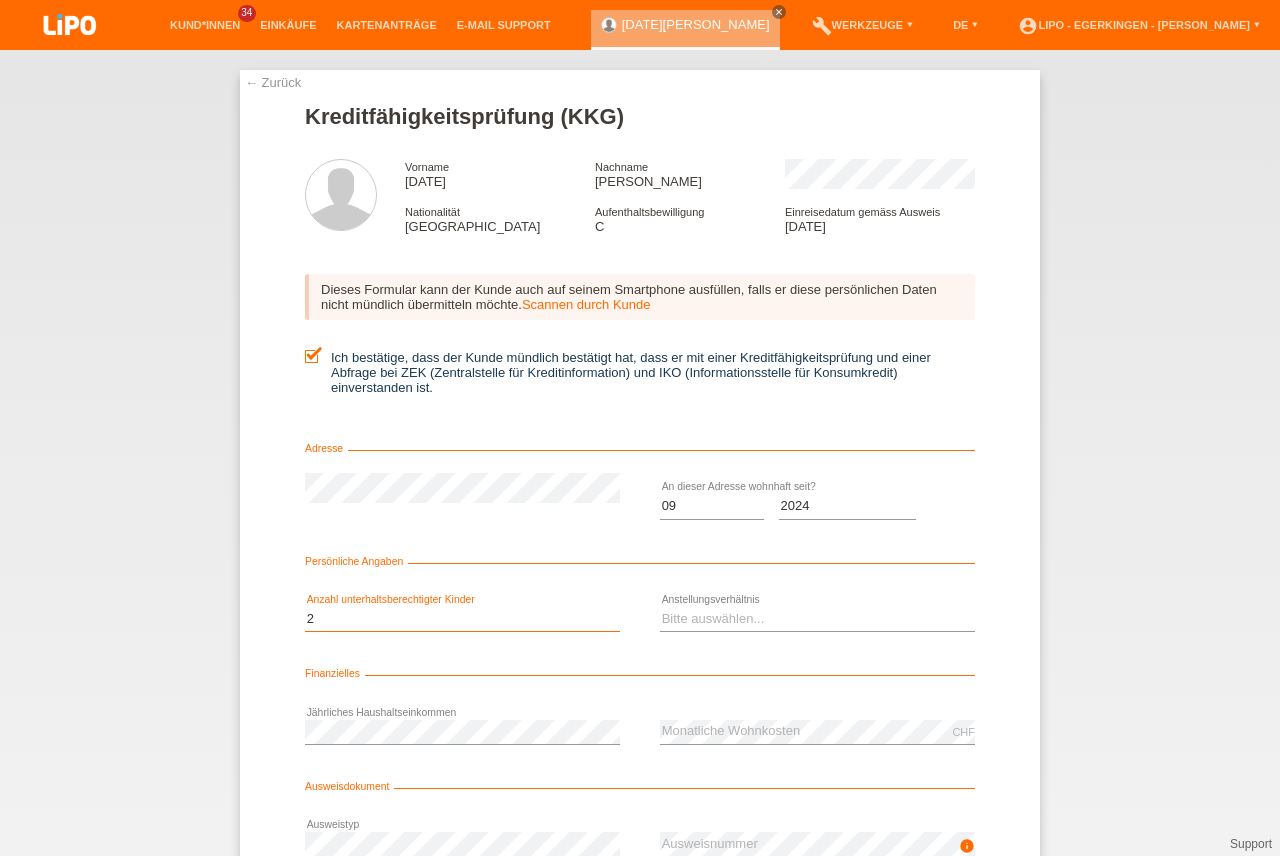 select on "3" 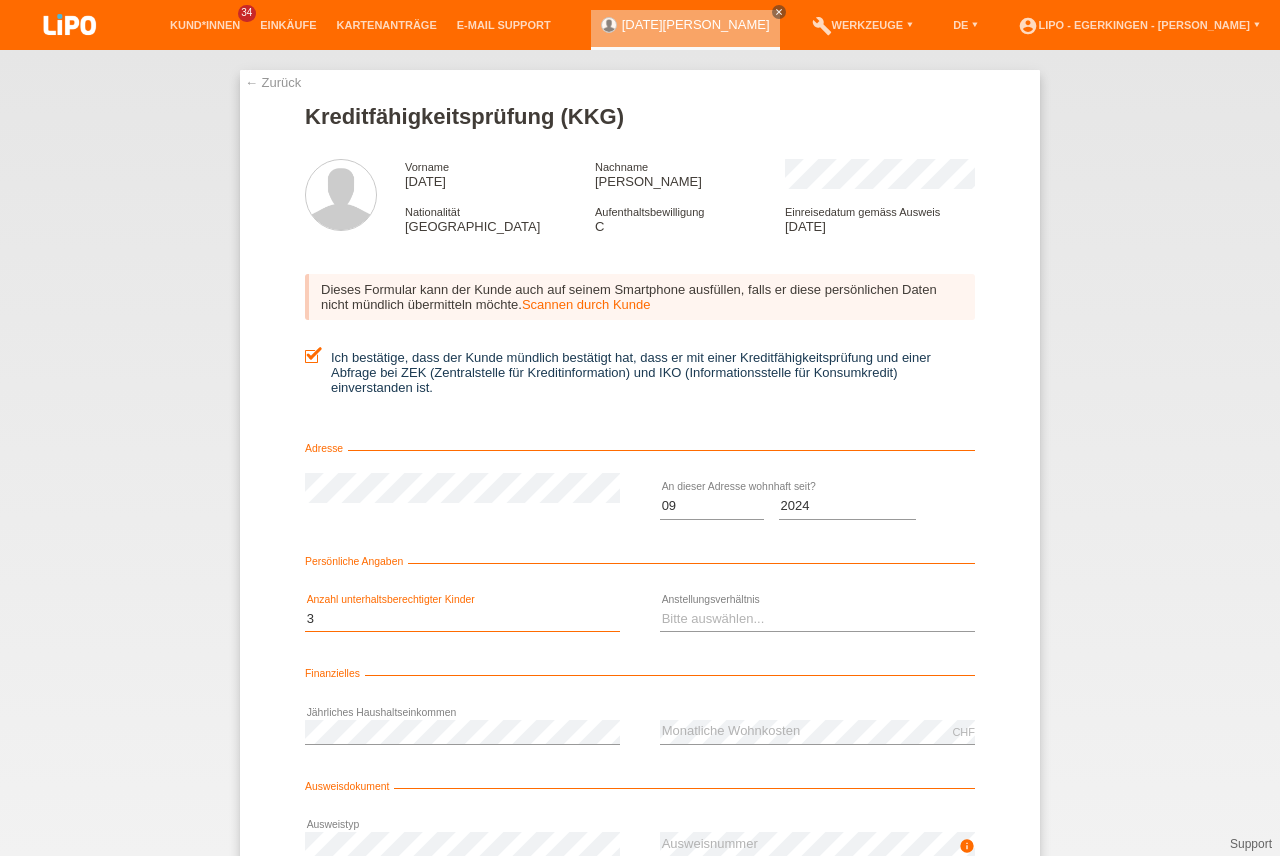 click on "3" at bounding box center (0, 0) 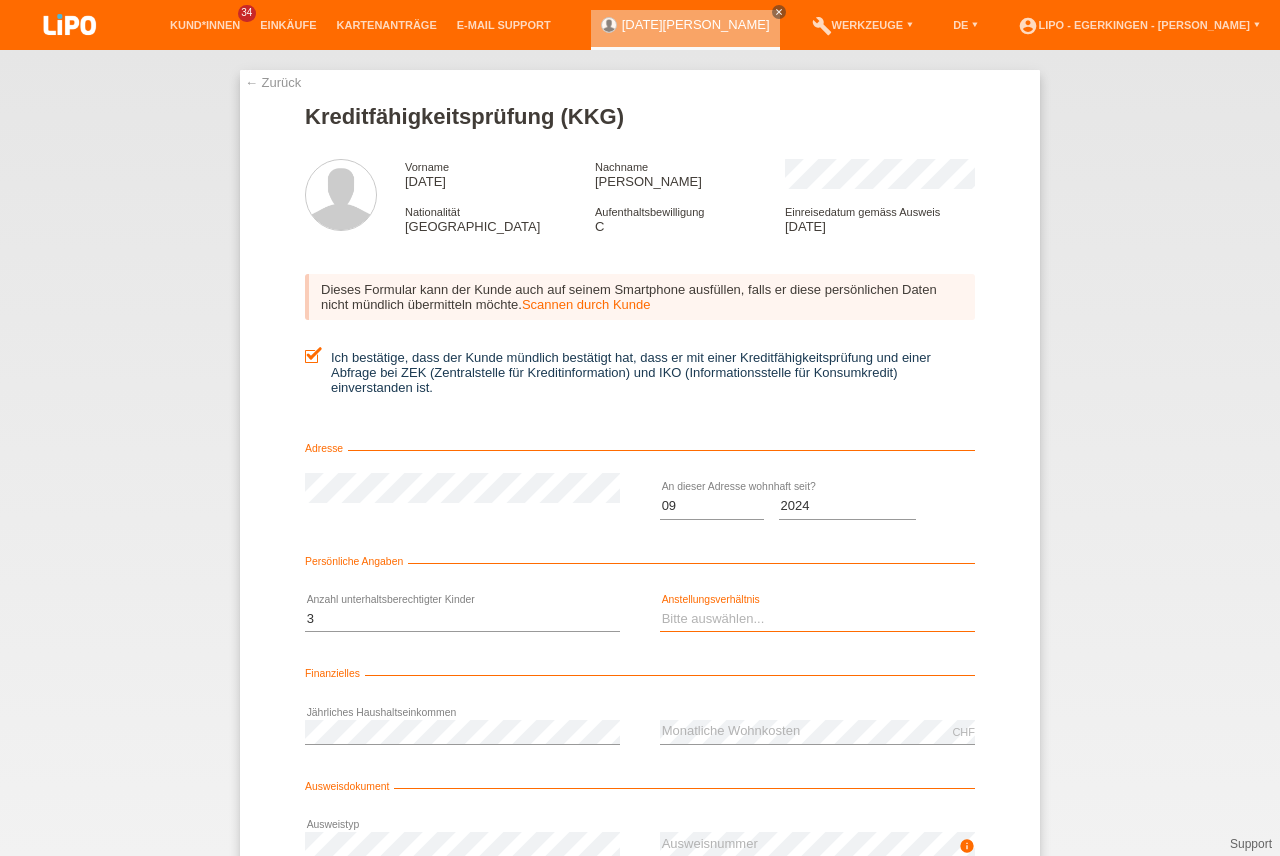 click on "Bitte auswählen...
Unbefristet
Befristet
Lehrling/Student
Pensioniert
Nicht arbeitstätig
Hausfrau/-mann
Selbständig" at bounding box center [817, 619] 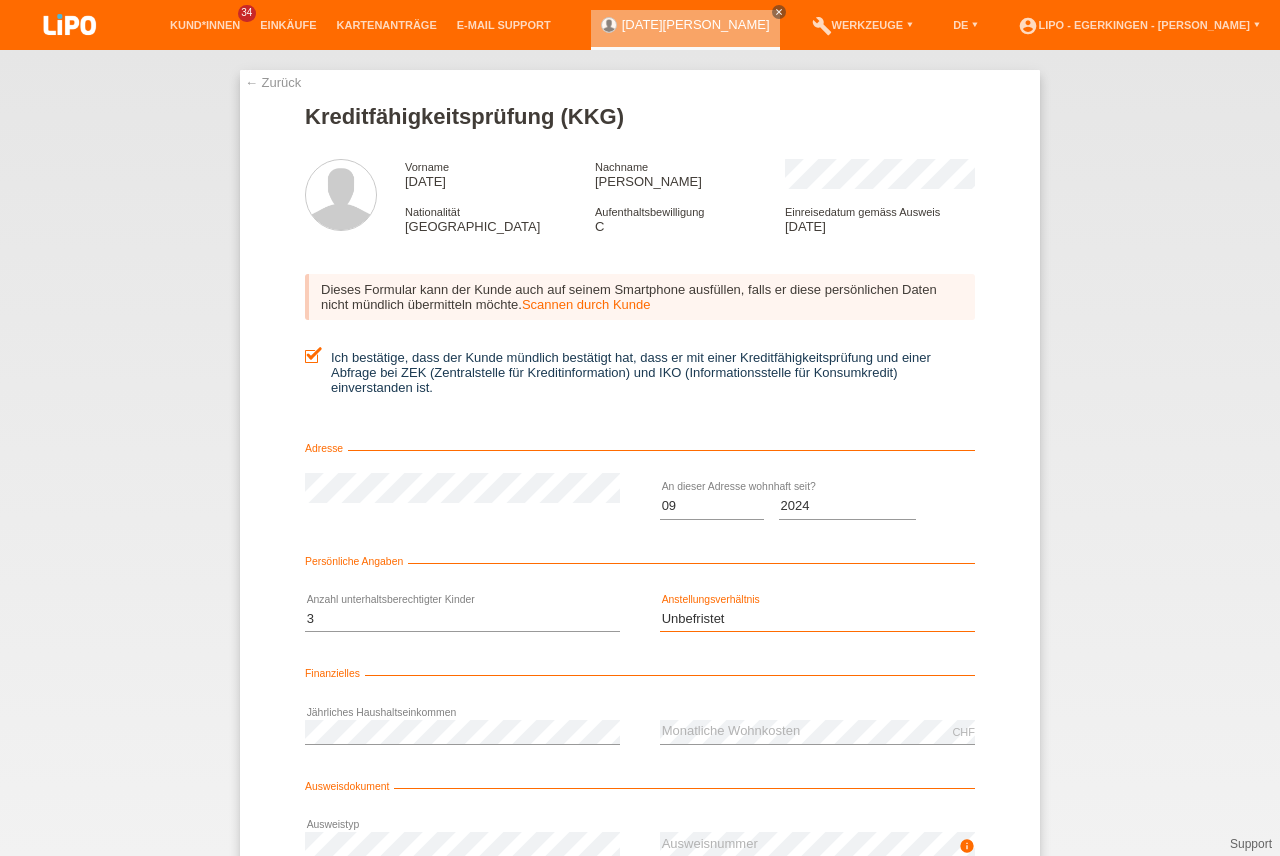 click on "Unbefristet" at bounding box center [0, 0] 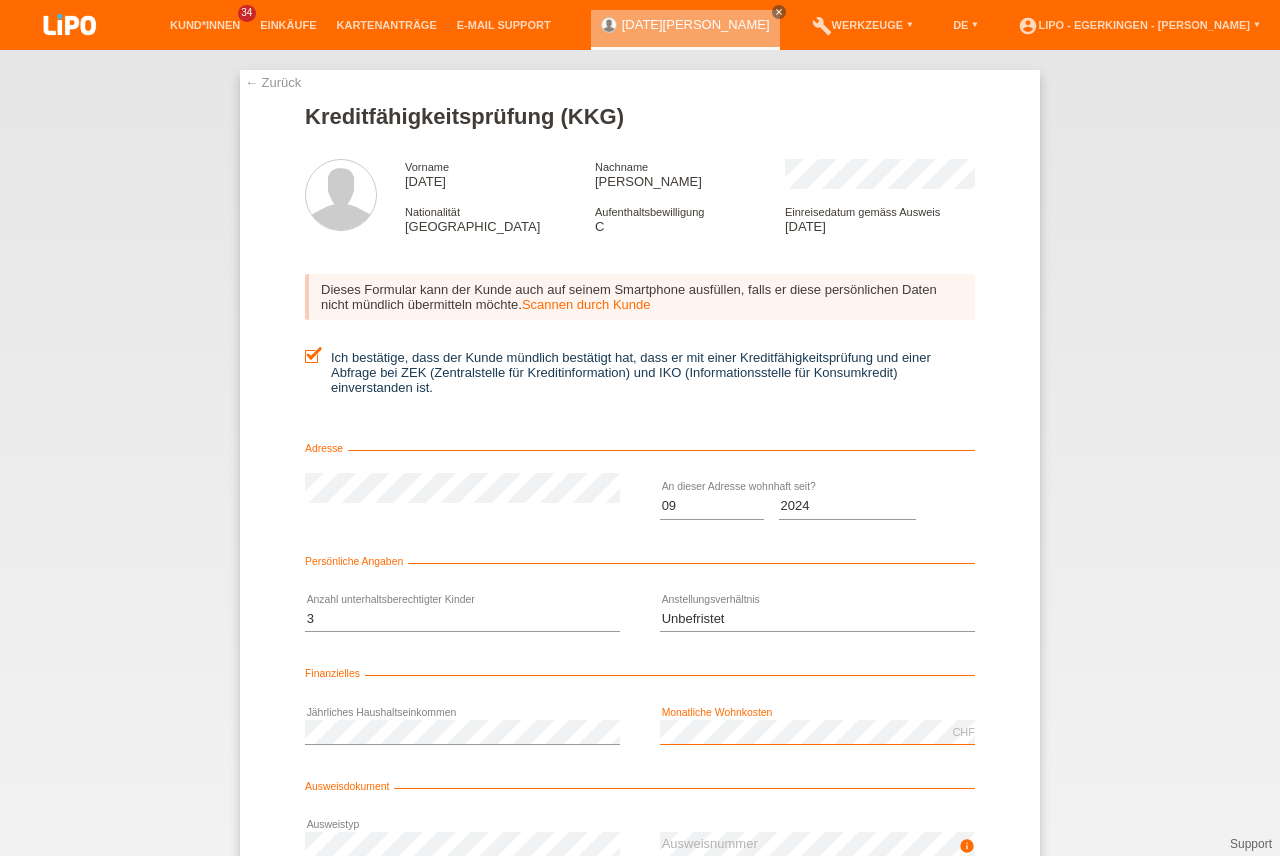scroll, scrollTop: 90, scrollLeft: 0, axis: vertical 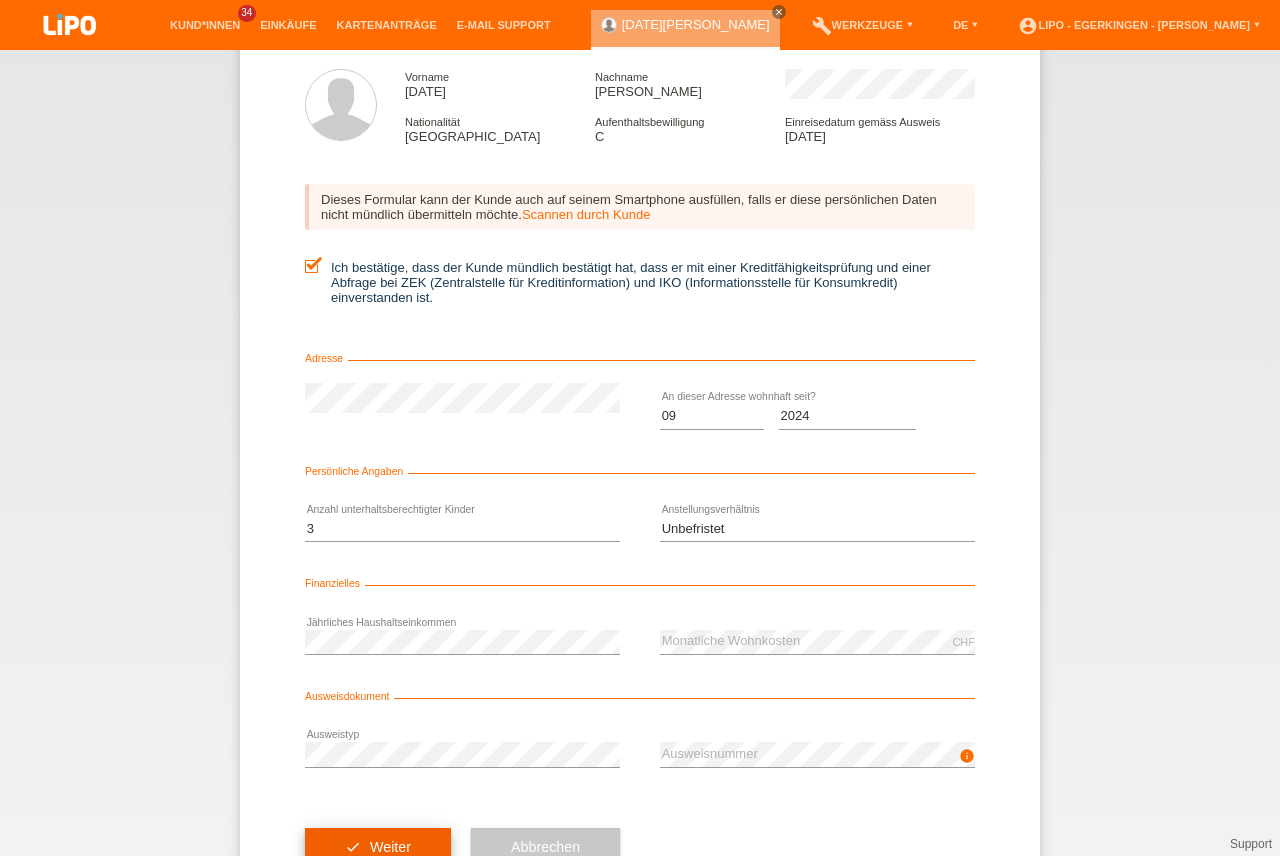 click on "check   Weiter" at bounding box center [378, 847] 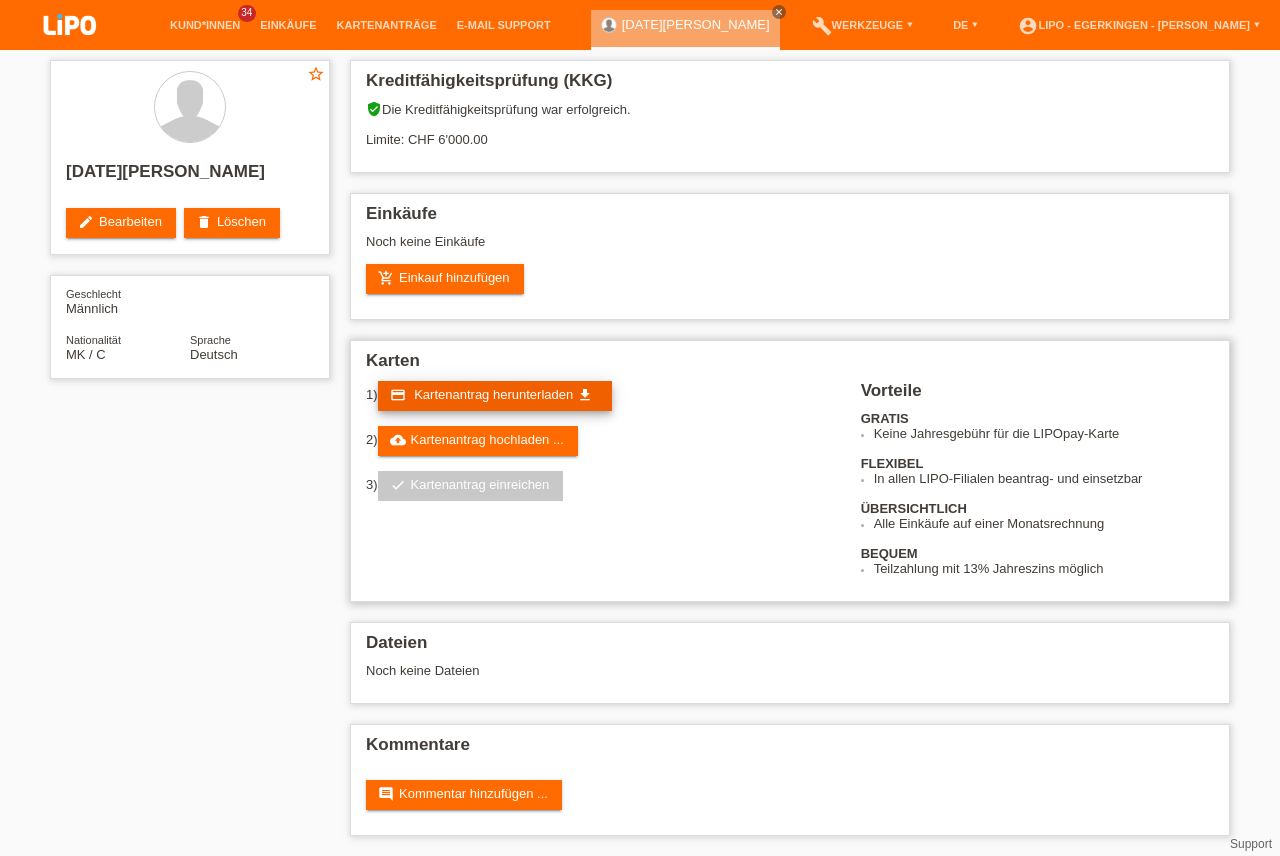 click on "get_app" at bounding box center [585, 395] 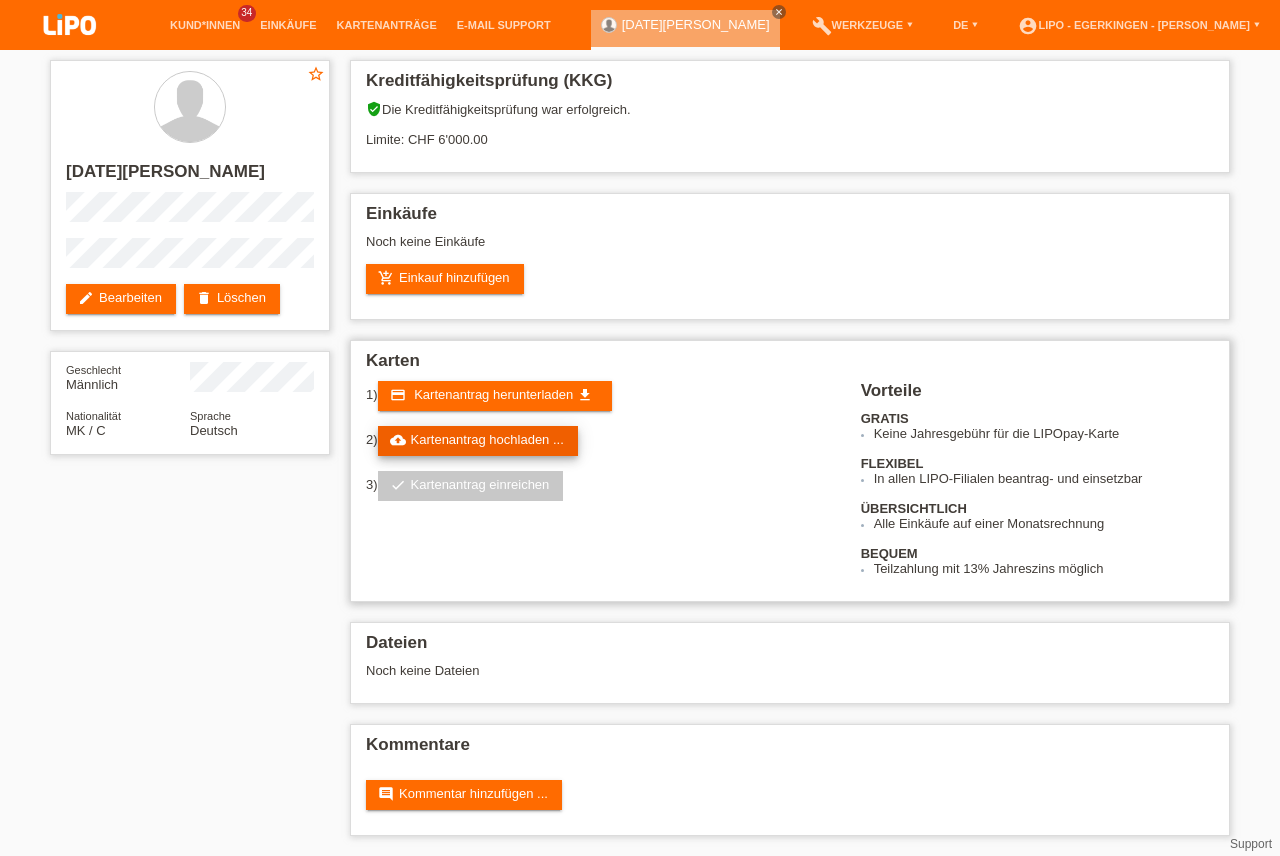 click on "cloud_upload  Kartenantrag hochladen ..." at bounding box center (478, 441) 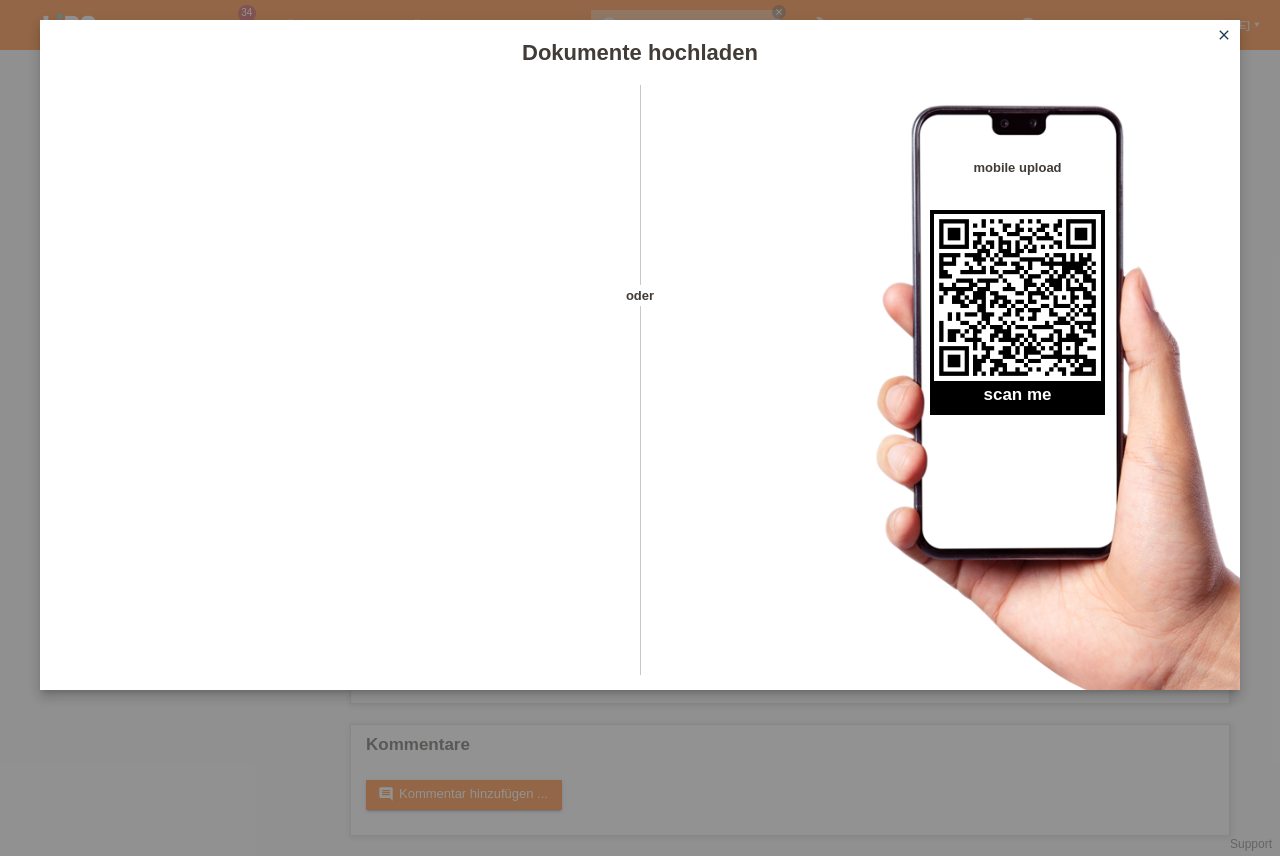 click on "close" at bounding box center (1224, 35) 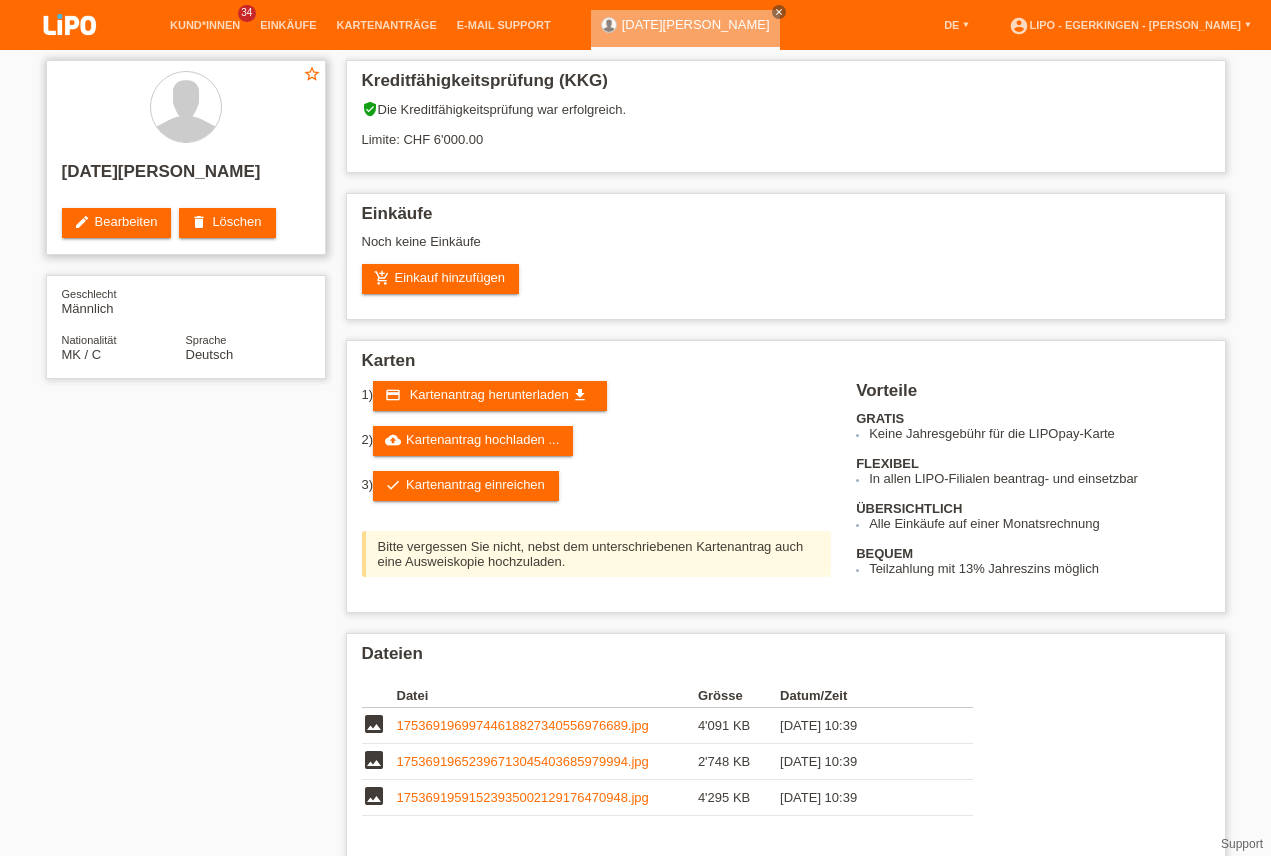scroll, scrollTop: 0, scrollLeft: 0, axis: both 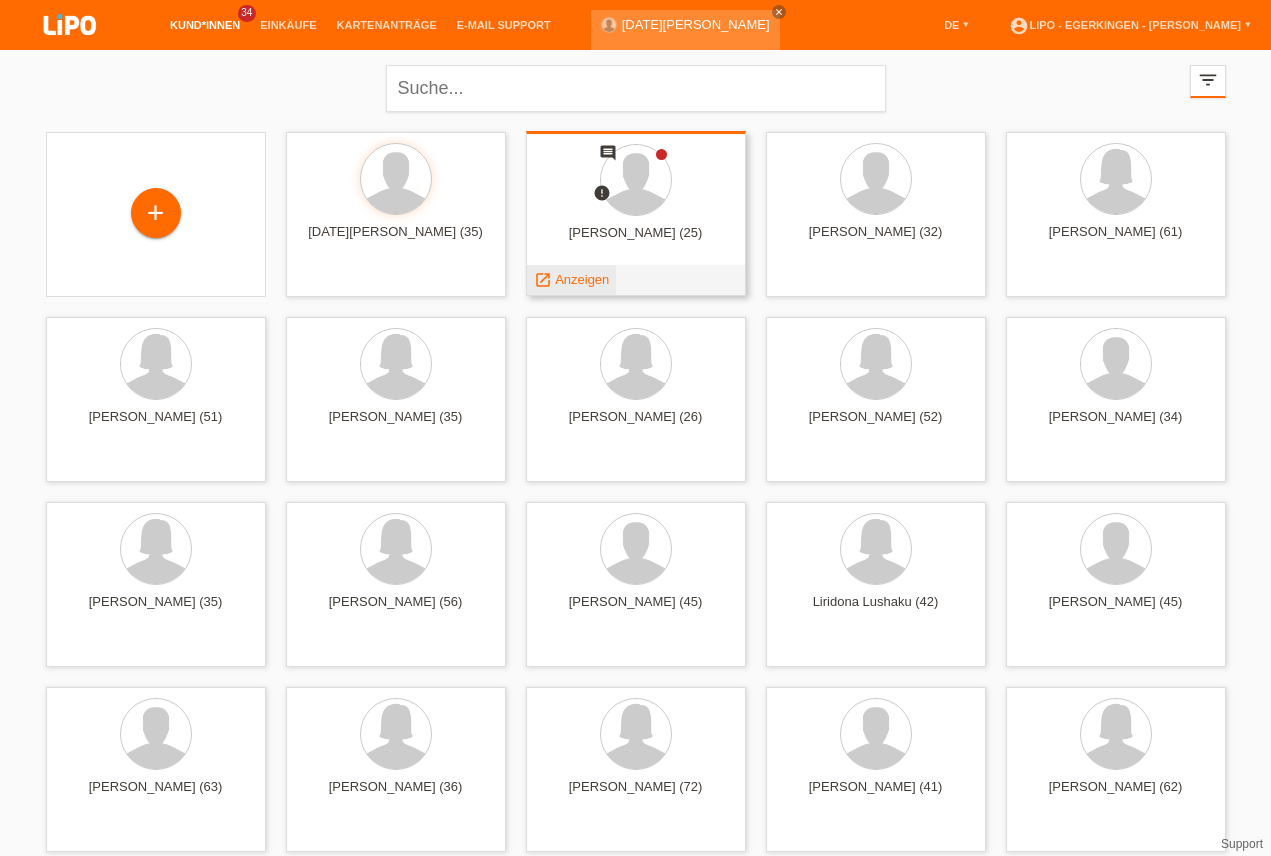 click on "launch   Anzeigen" at bounding box center [572, 279] 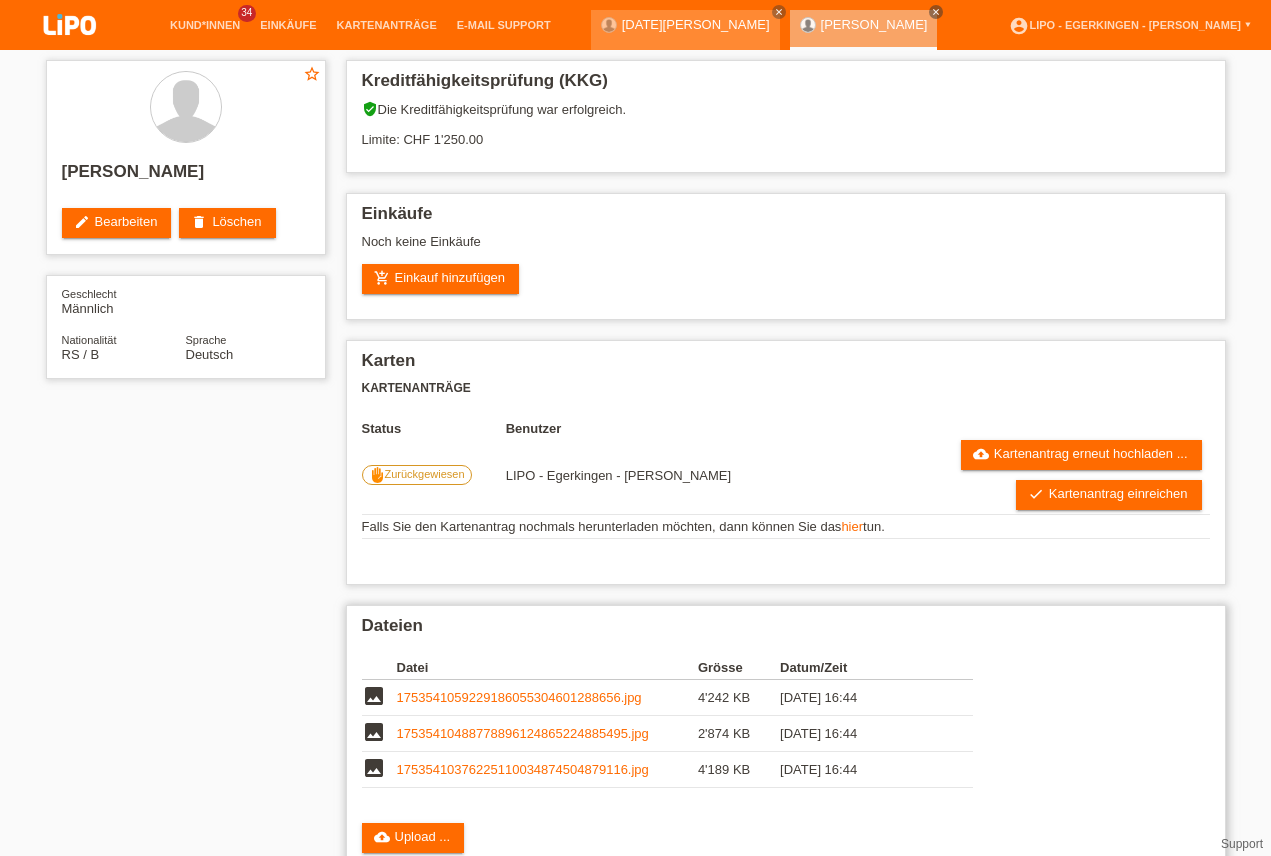 scroll, scrollTop: 57, scrollLeft: 0, axis: vertical 